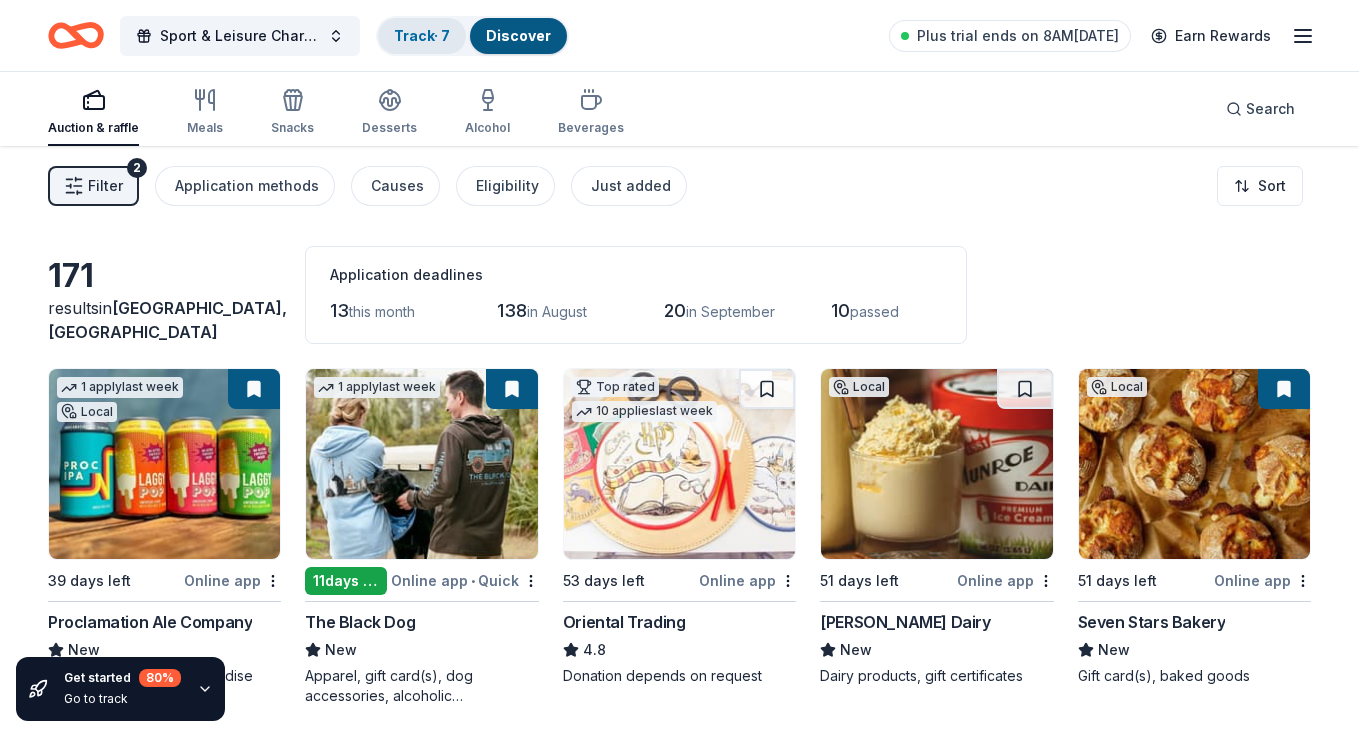 scroll, scrollTop: 0, scrollLeft: 0, axis: both 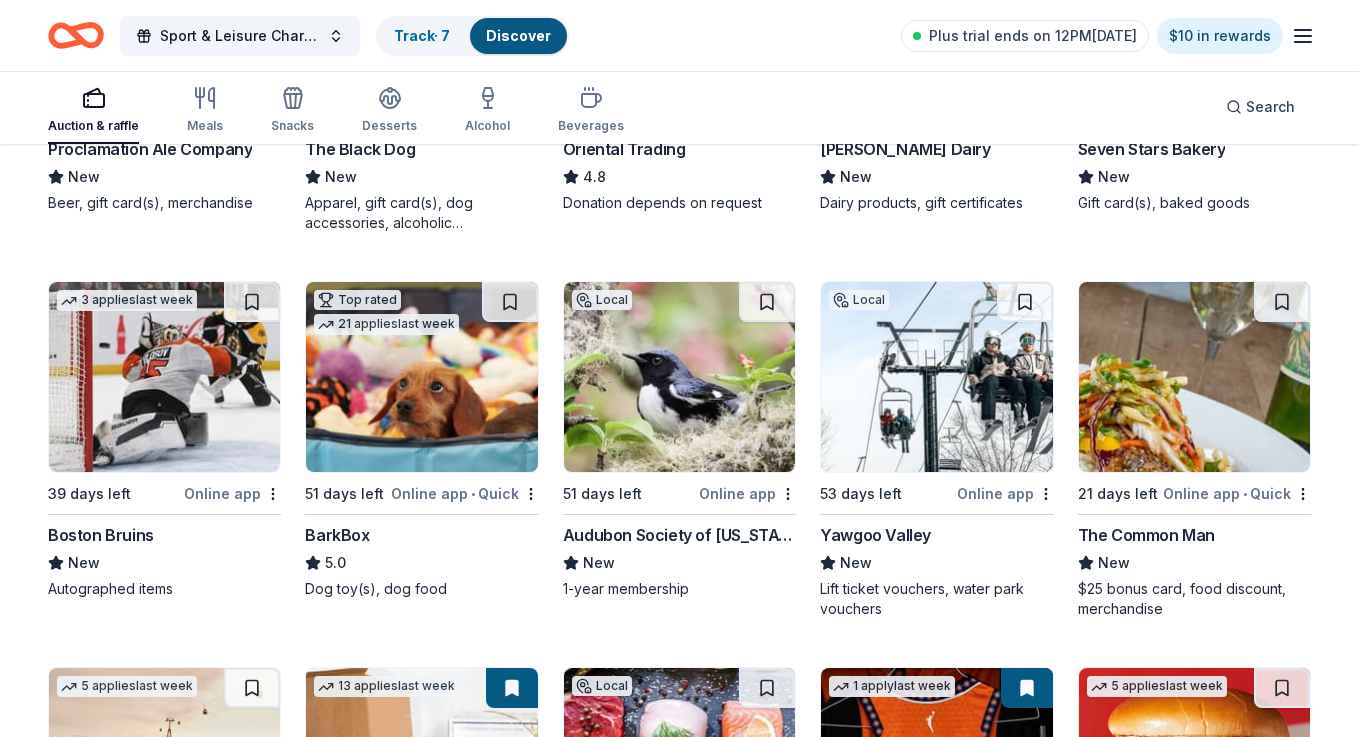 click on "Yawgoo Valley" at bounding box center (875, 535) 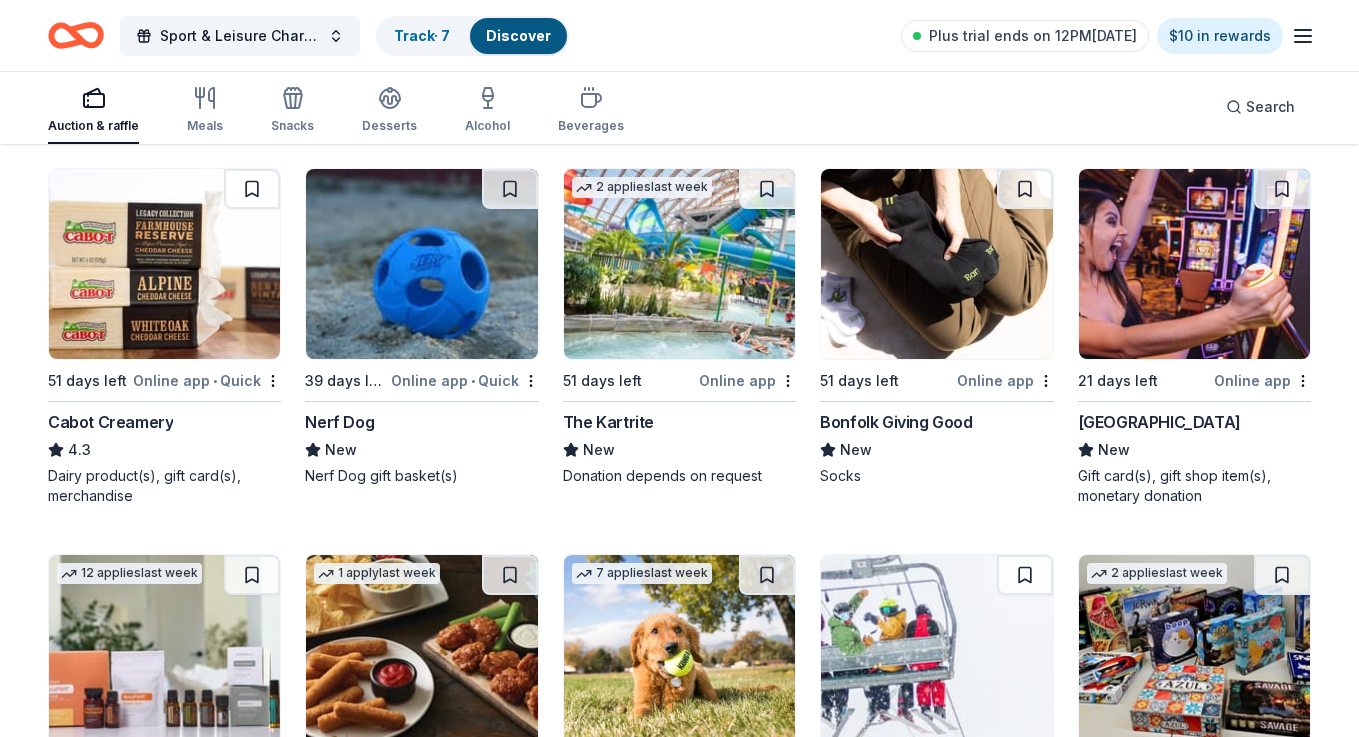 scroll, scrollTop: 4019, scrollLeft: 0, axis: vertical 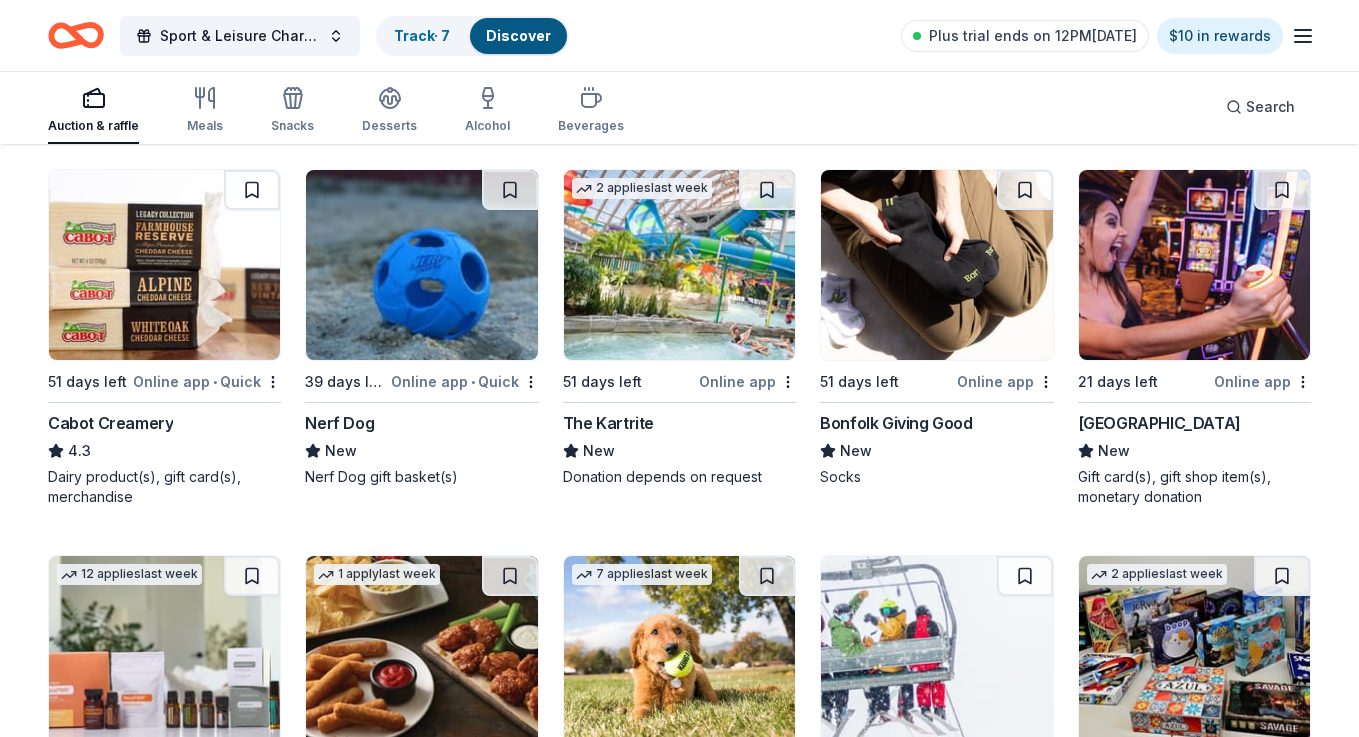click on "Foxwoods Resort Casino" at bounding box center (1159, 423) 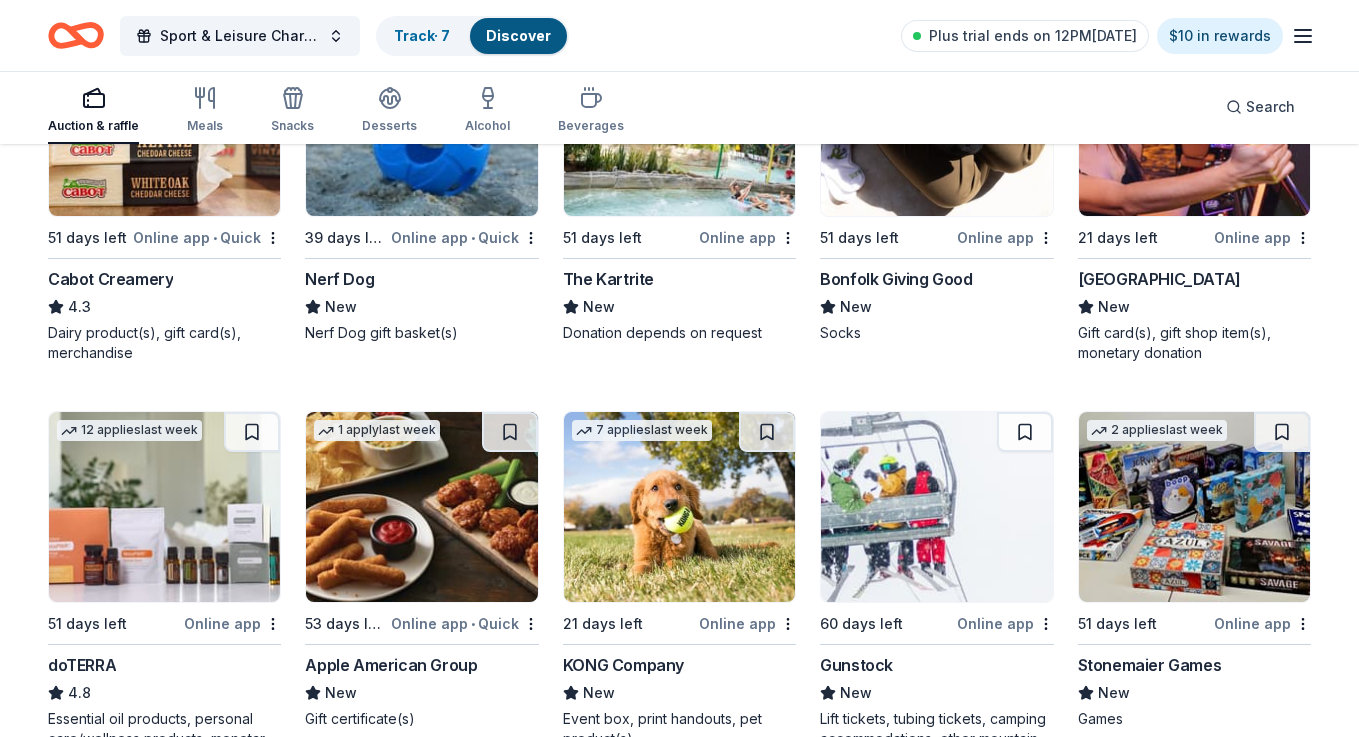 scroll, scrollTop: 138, scrollLeft: 0, axis: vertical 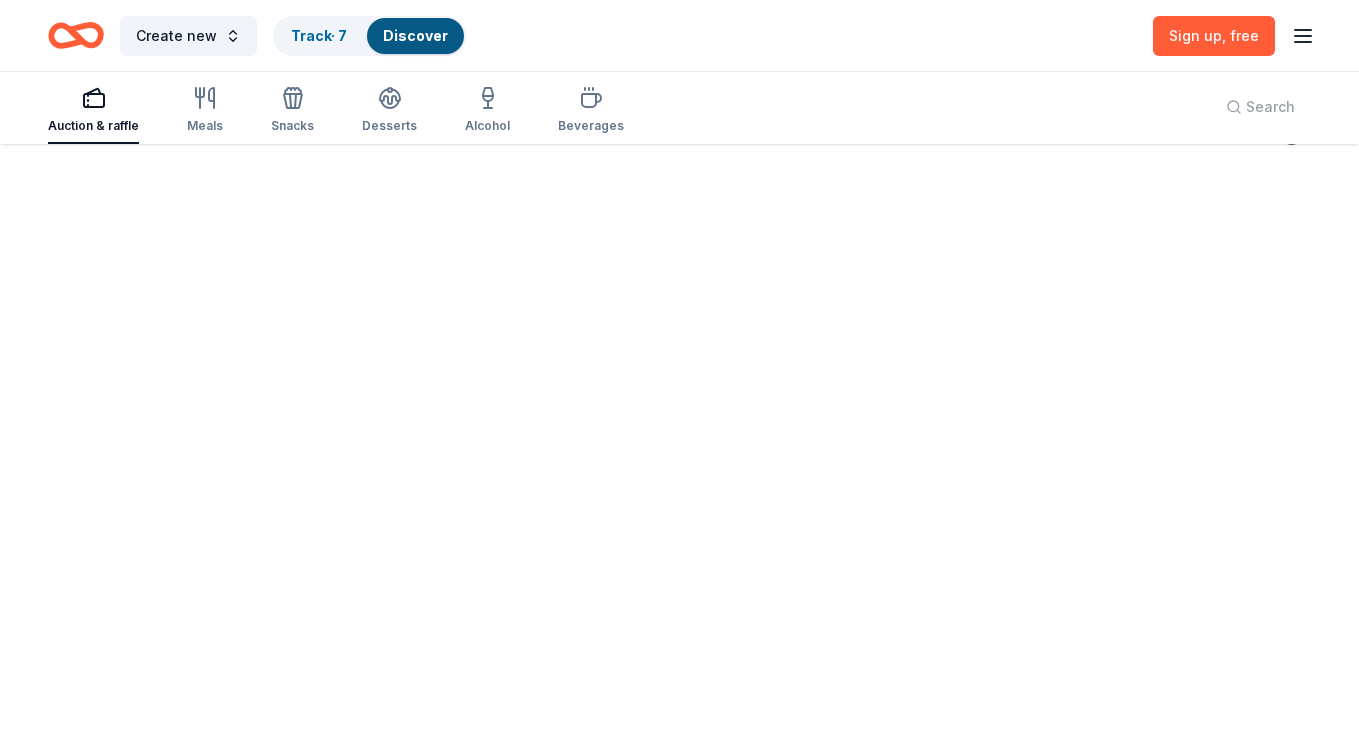 click on "Auction & raffle" at bounding box center (93, 126) 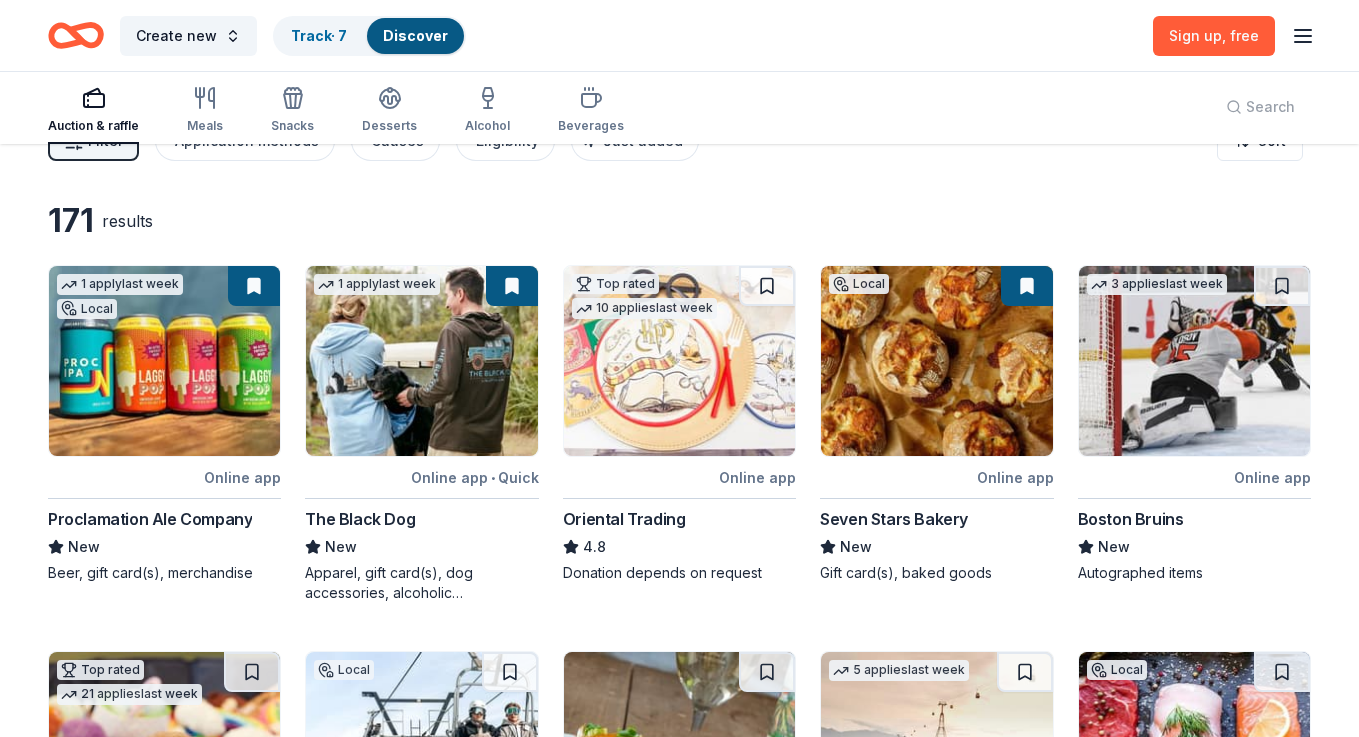 scroll, scrollTop: 0, scrollLeft: 0, axis: both 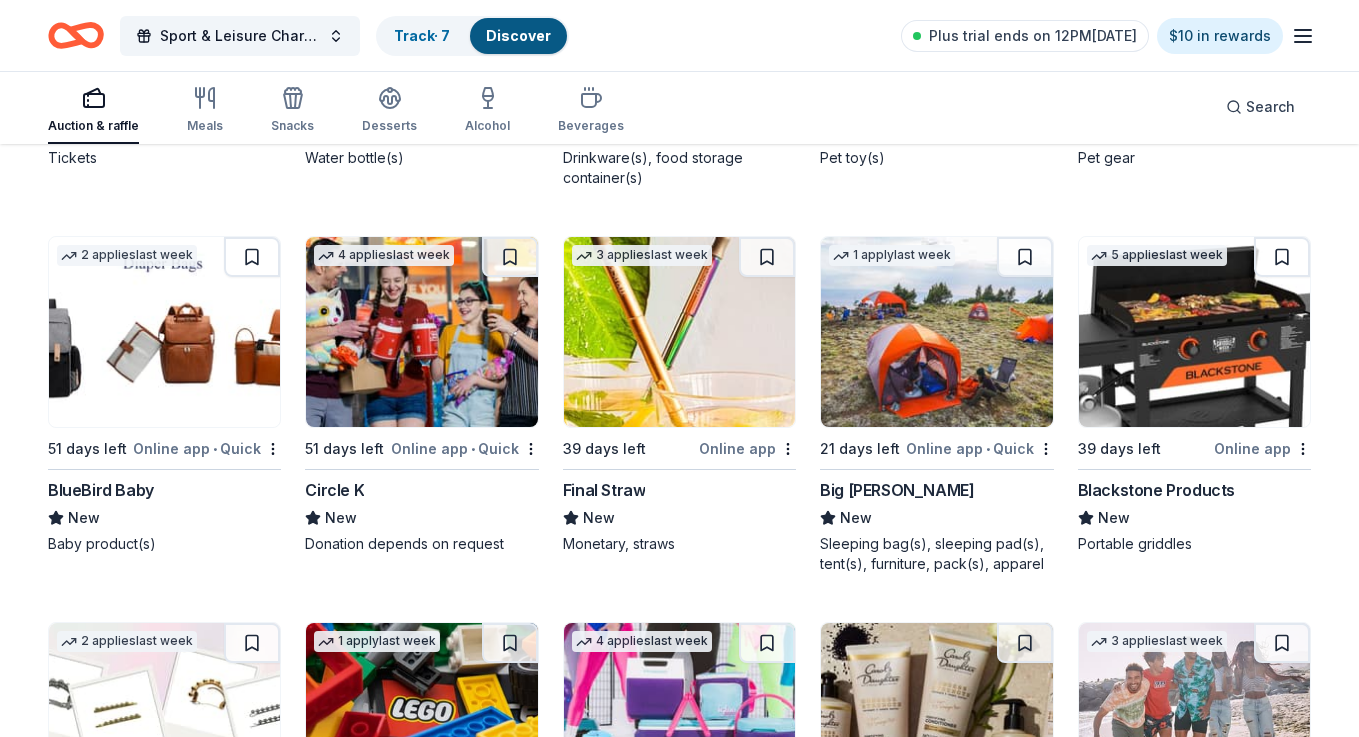click on "Blackstone Products" at bounding box center (1156, 490) 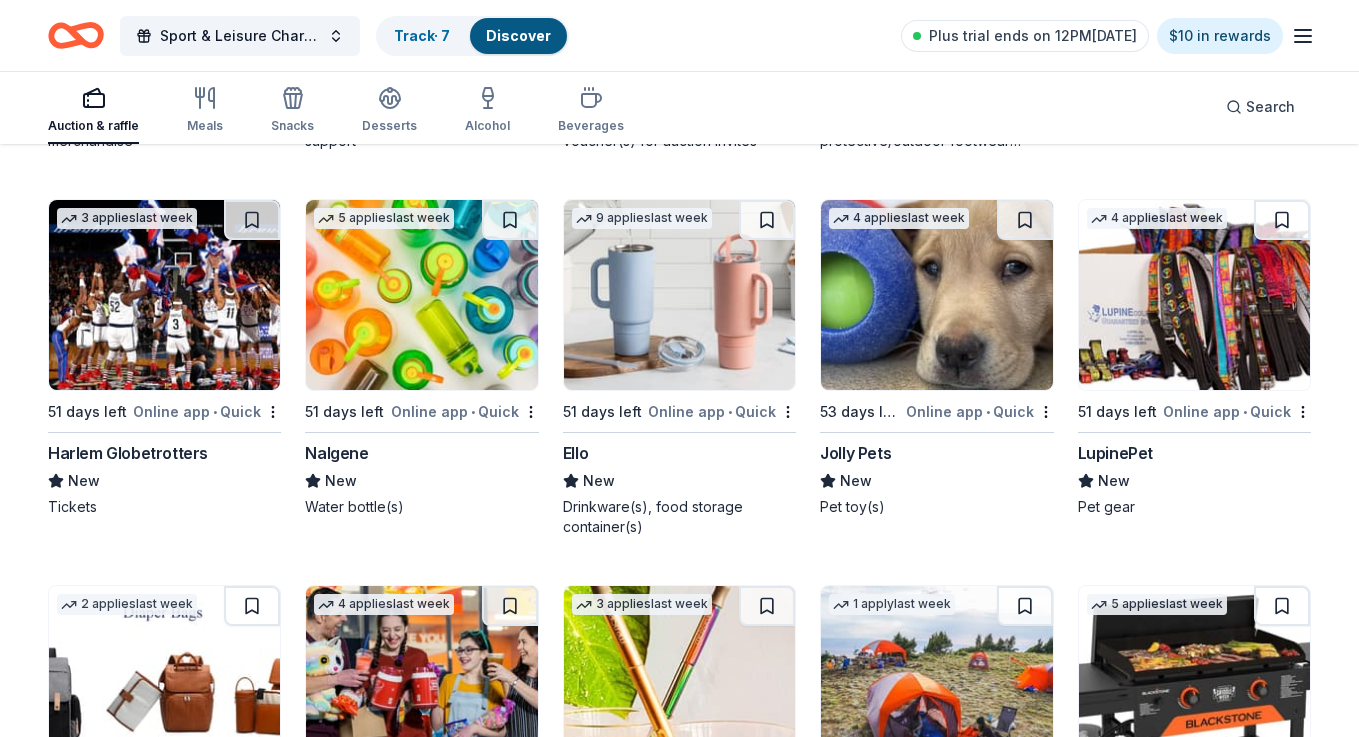 scroll, scrollTop: 10911, scrollLeft: 0, axis: vertical 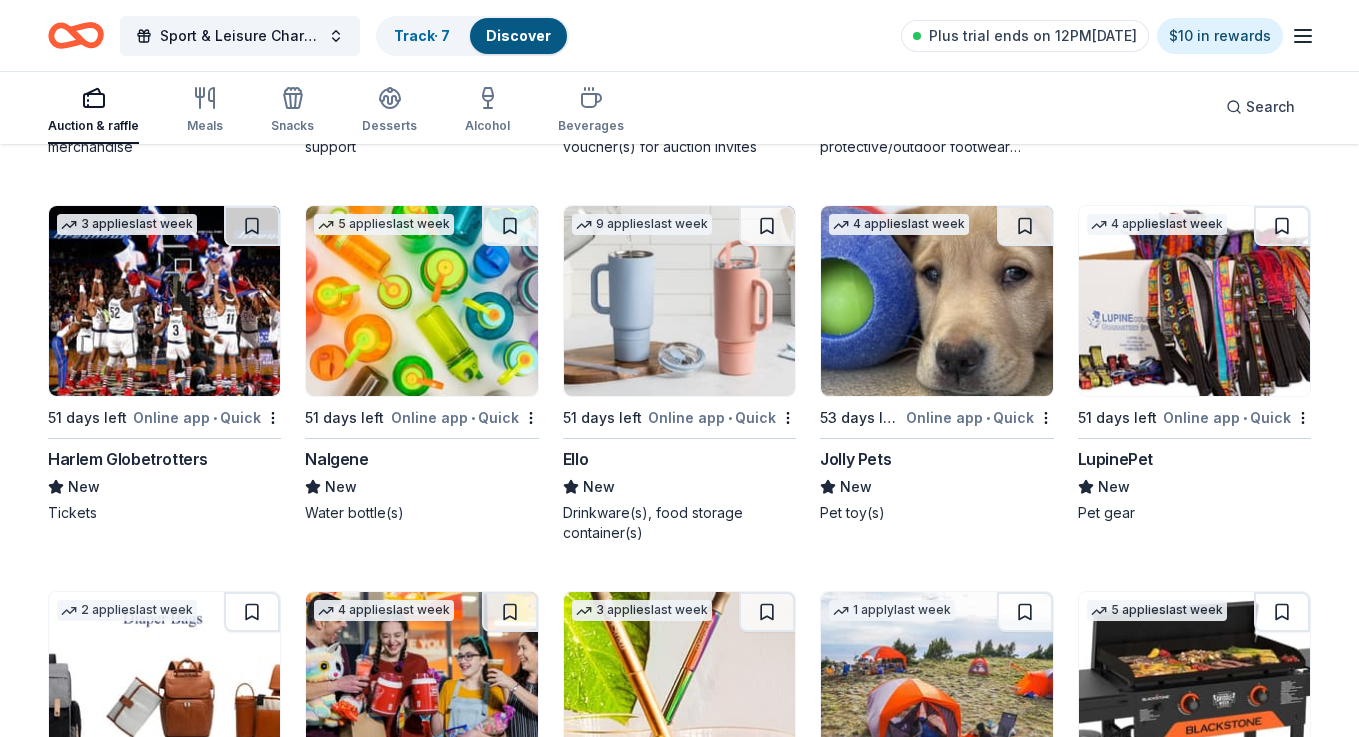 click on "Online app • Quick" at bounding box center (207, 417) 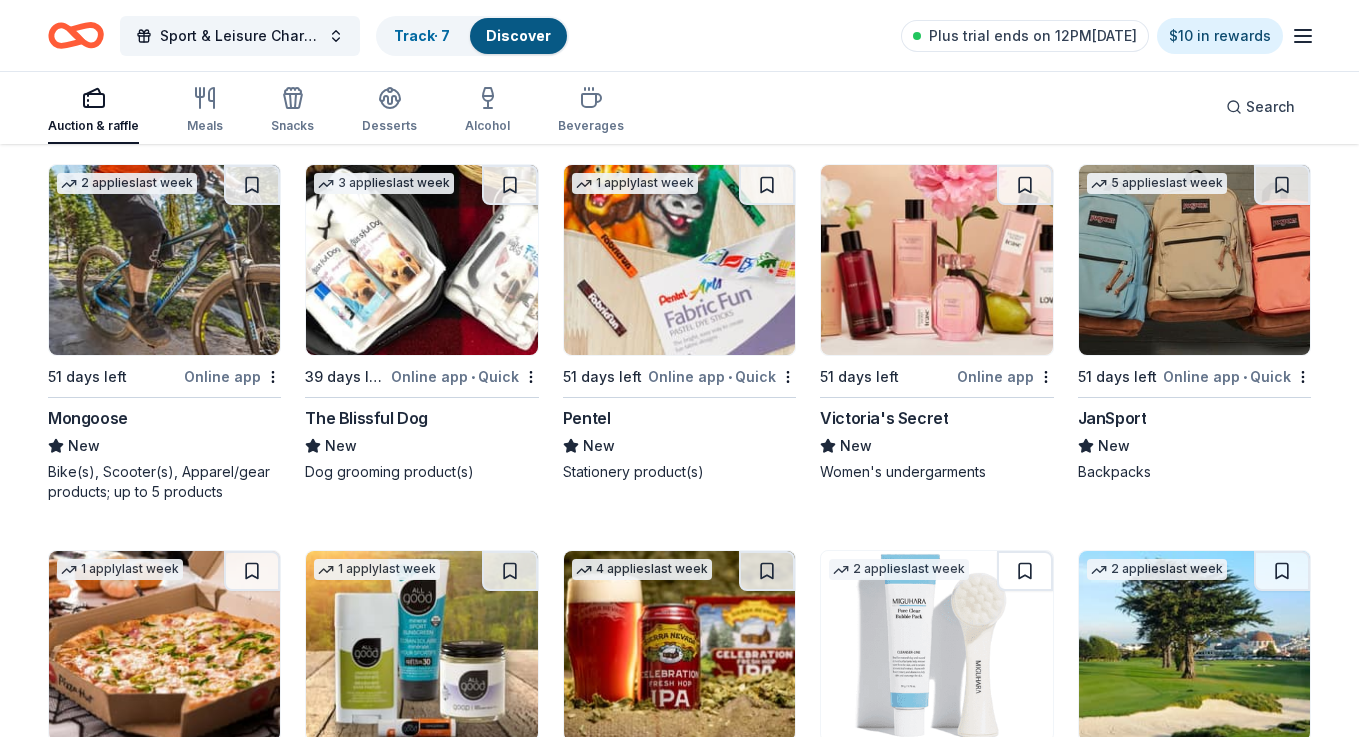 scroll, scrollTop: 8637, scrollLeft: 0, axis: vertical 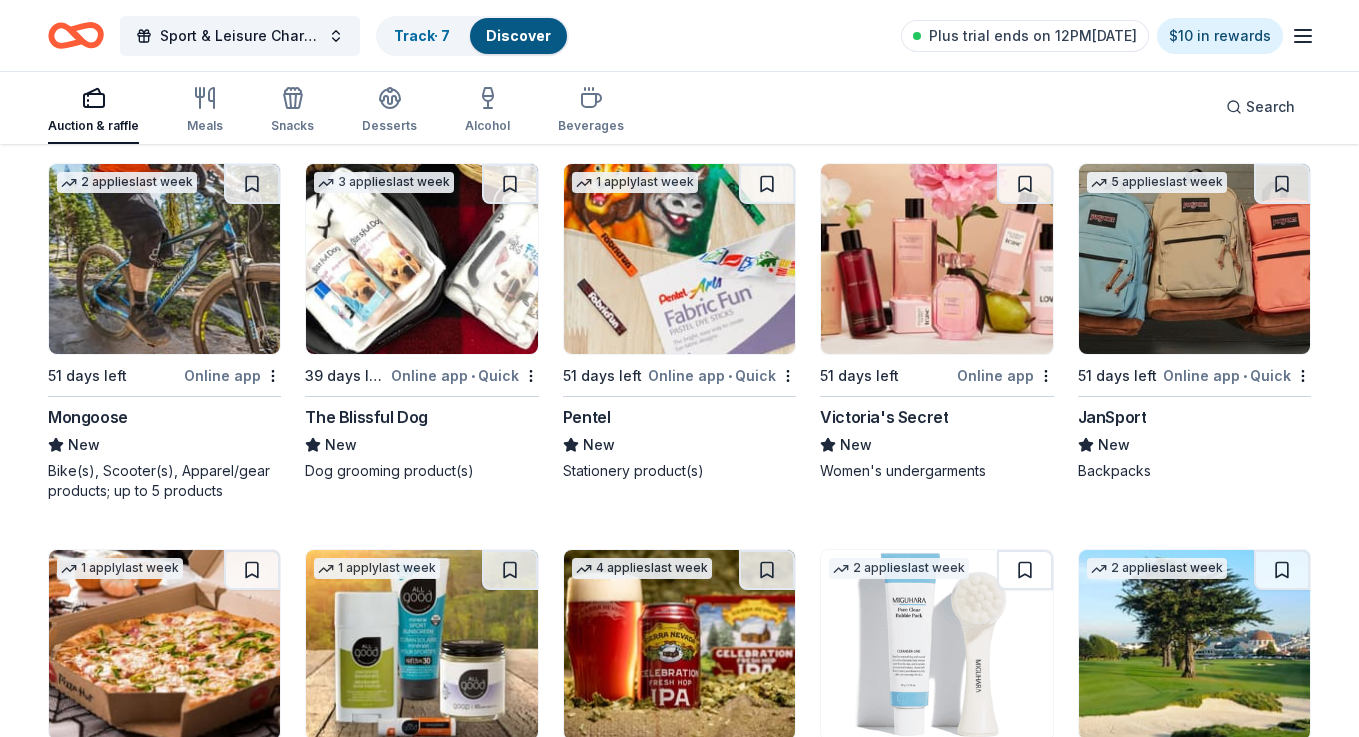 click on "Mongoose" at bounding box center [88, 417] 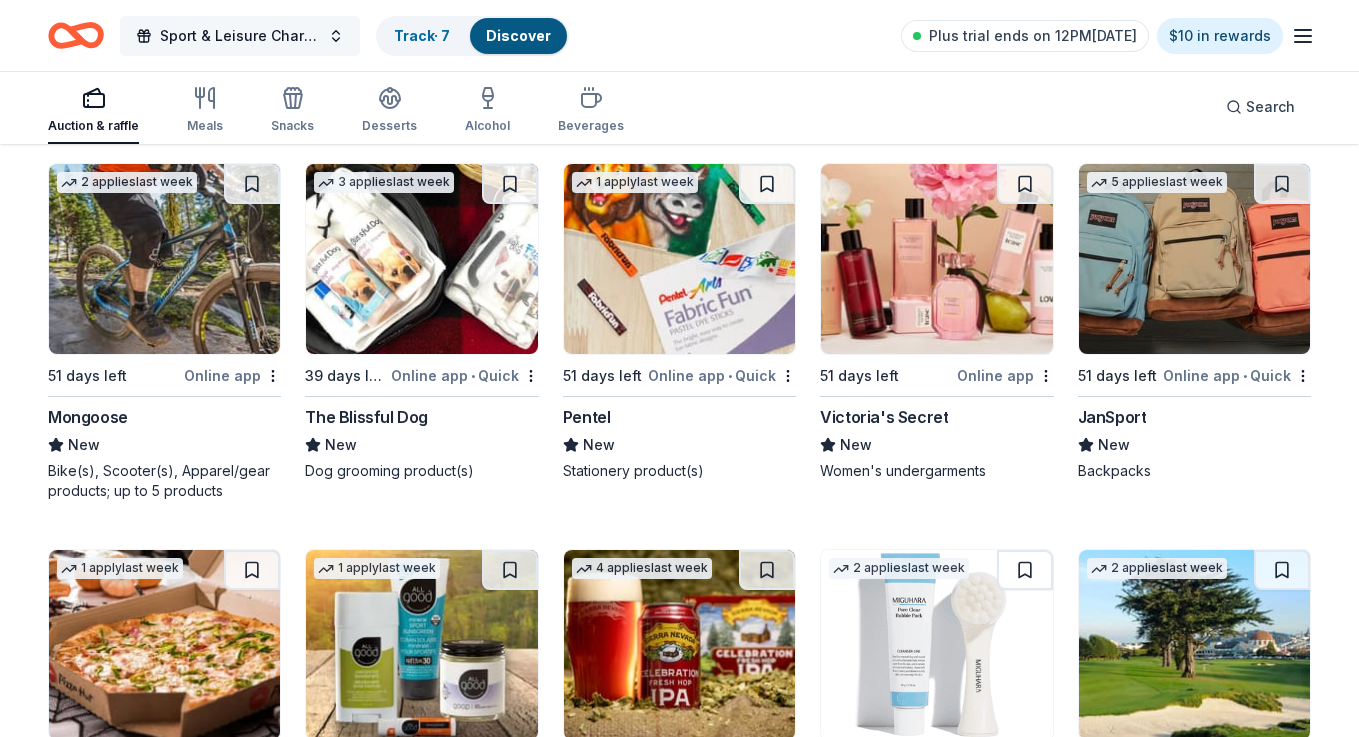 click on "Sport & Leisure Charity Golf Tournament" at bounding box center [240, 36] 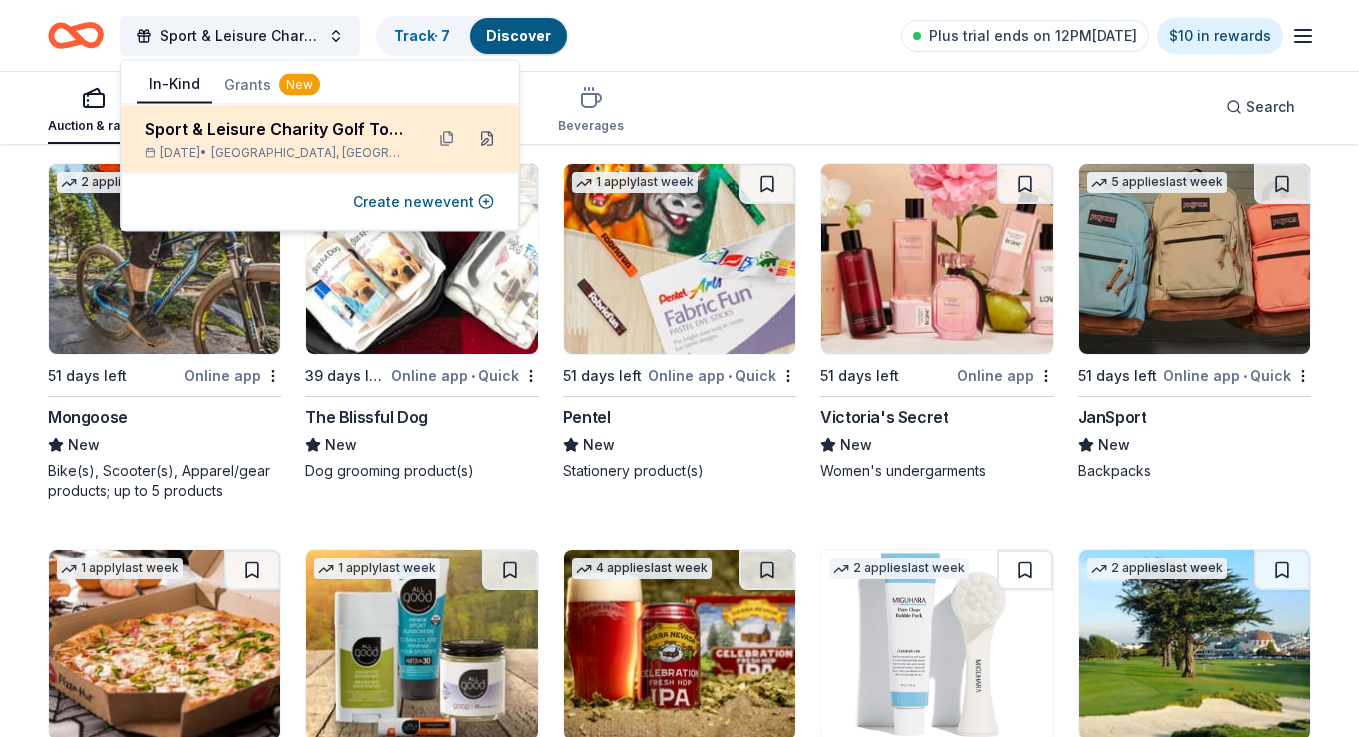 click at bounding box center (487, 139) 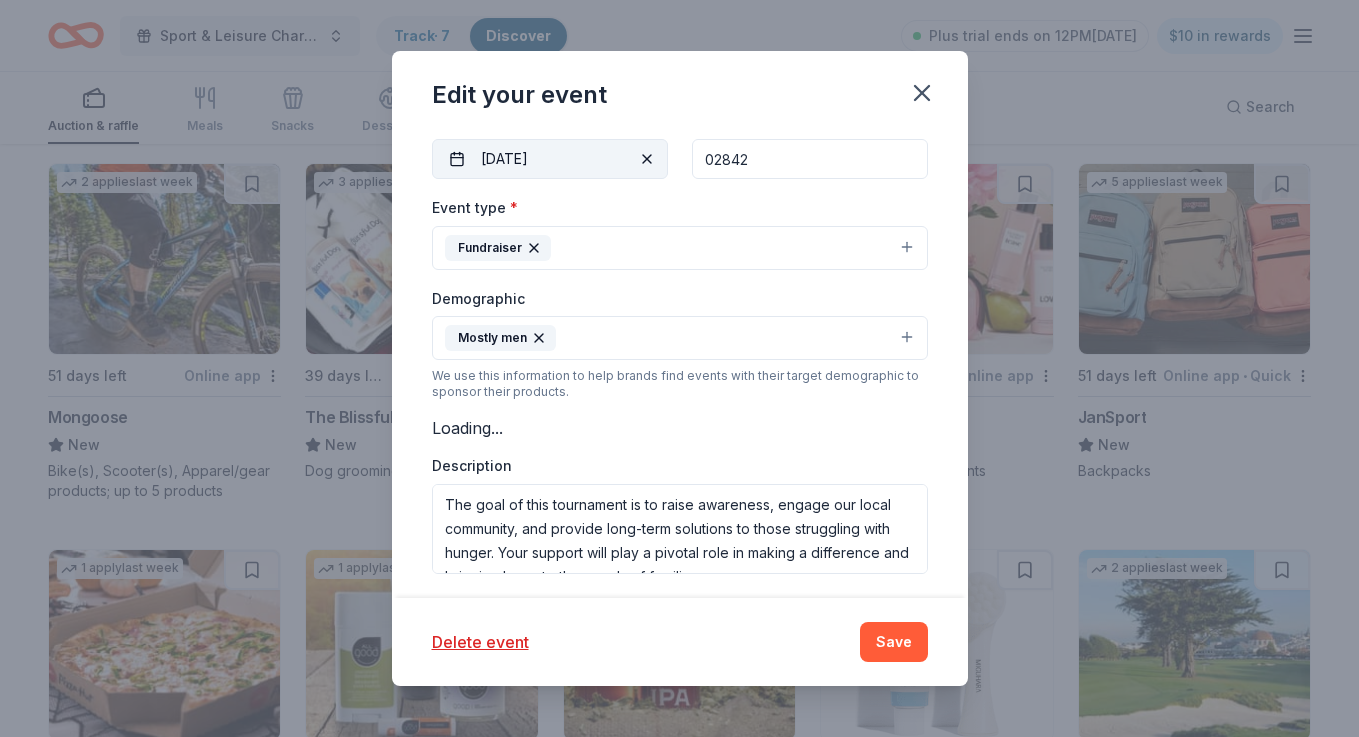 scroll, scrollTop: 324, scrollLeft: 0, axis: vertical 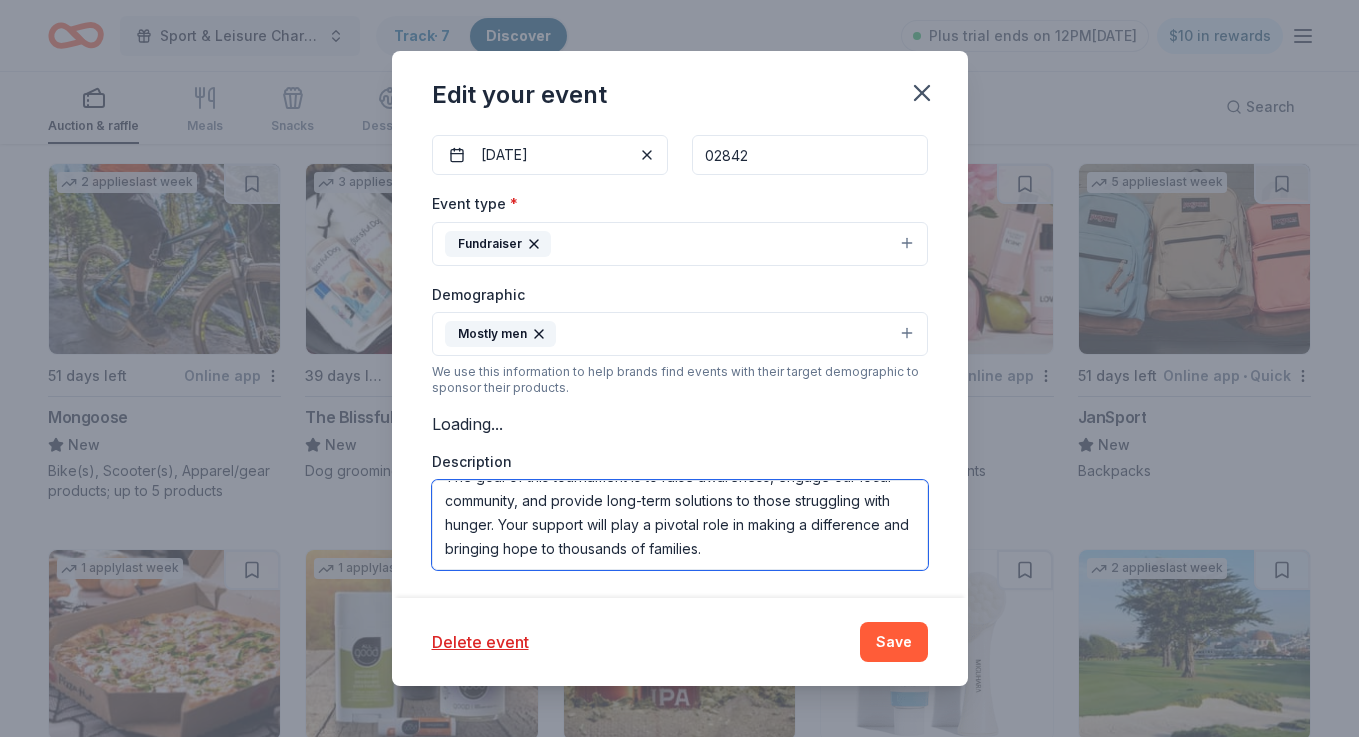 drag, startPoint x: 439, startPoint y: 491, endPoint x: 743, endPoint y: 560, distance: 311.73227 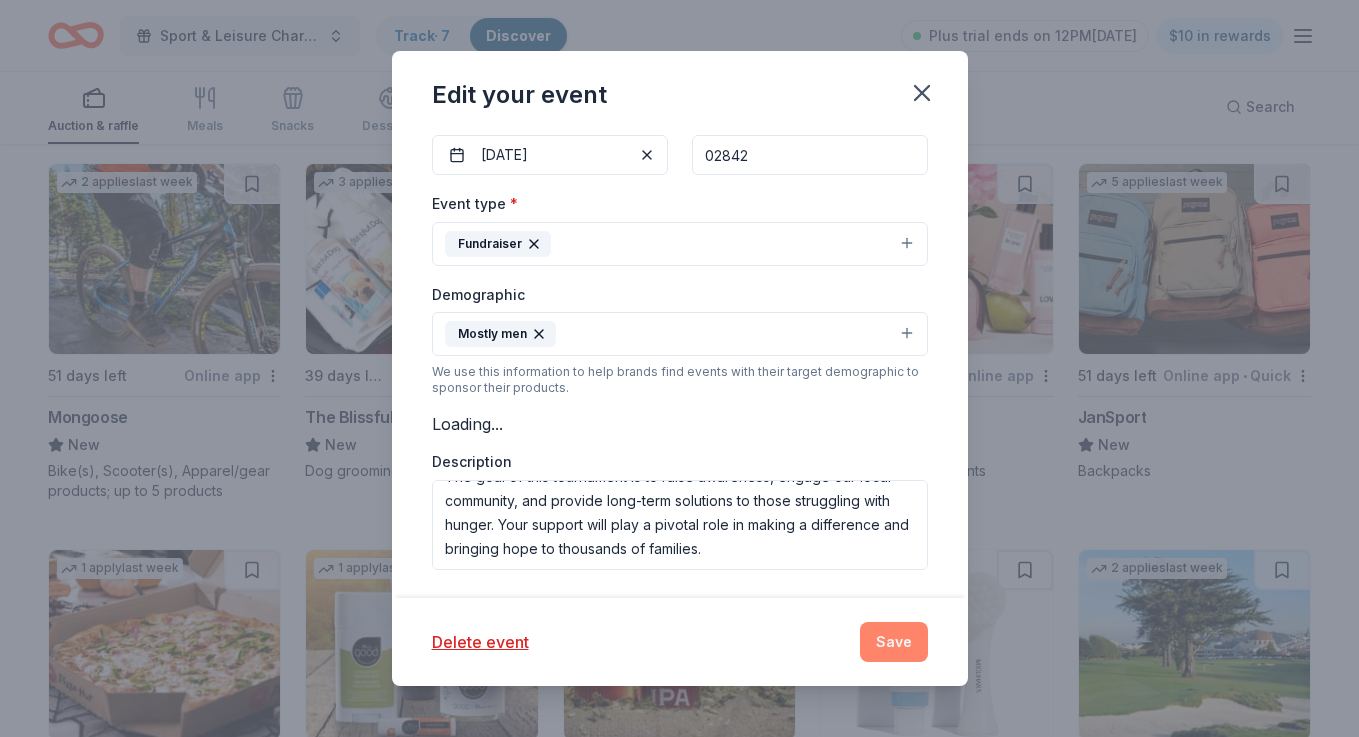 click on "Save" at bounding box center [894, 642] 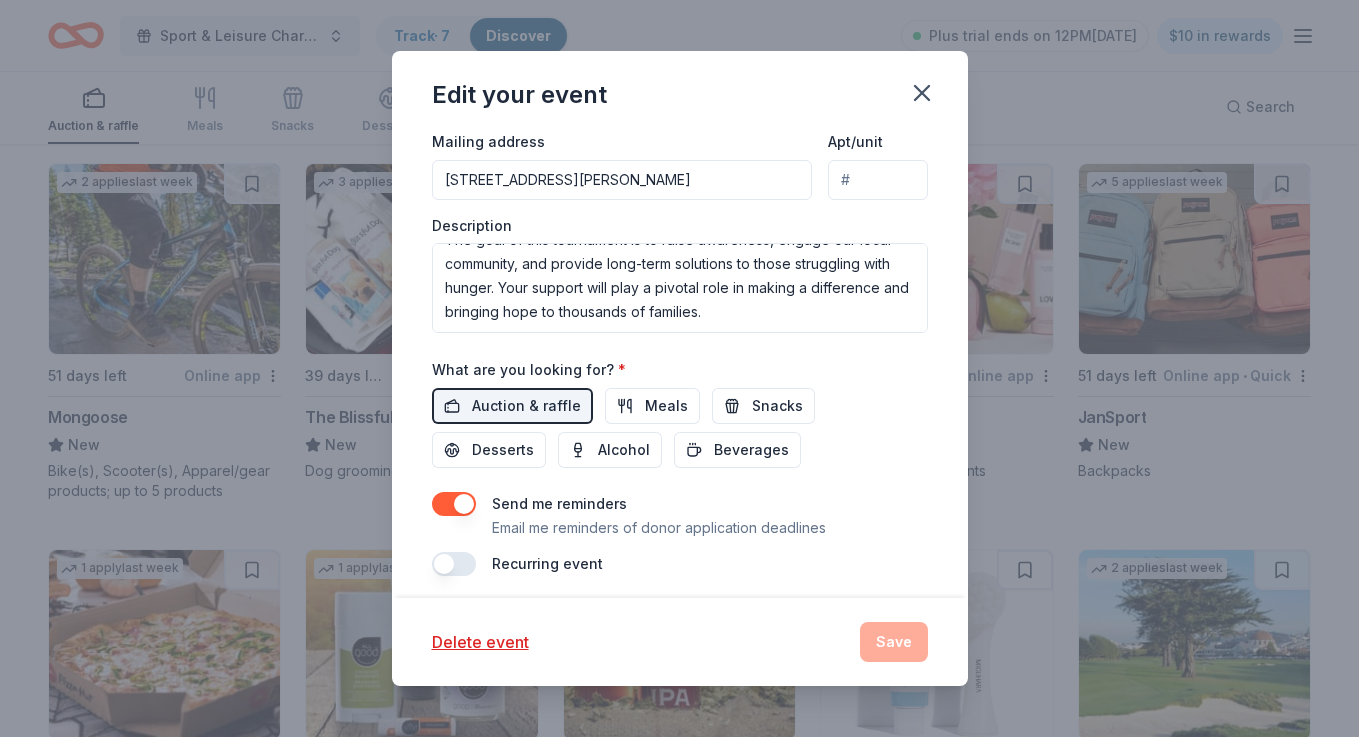 scroll, scrollTop: 612, scrollLeft: 0, axis: vertical 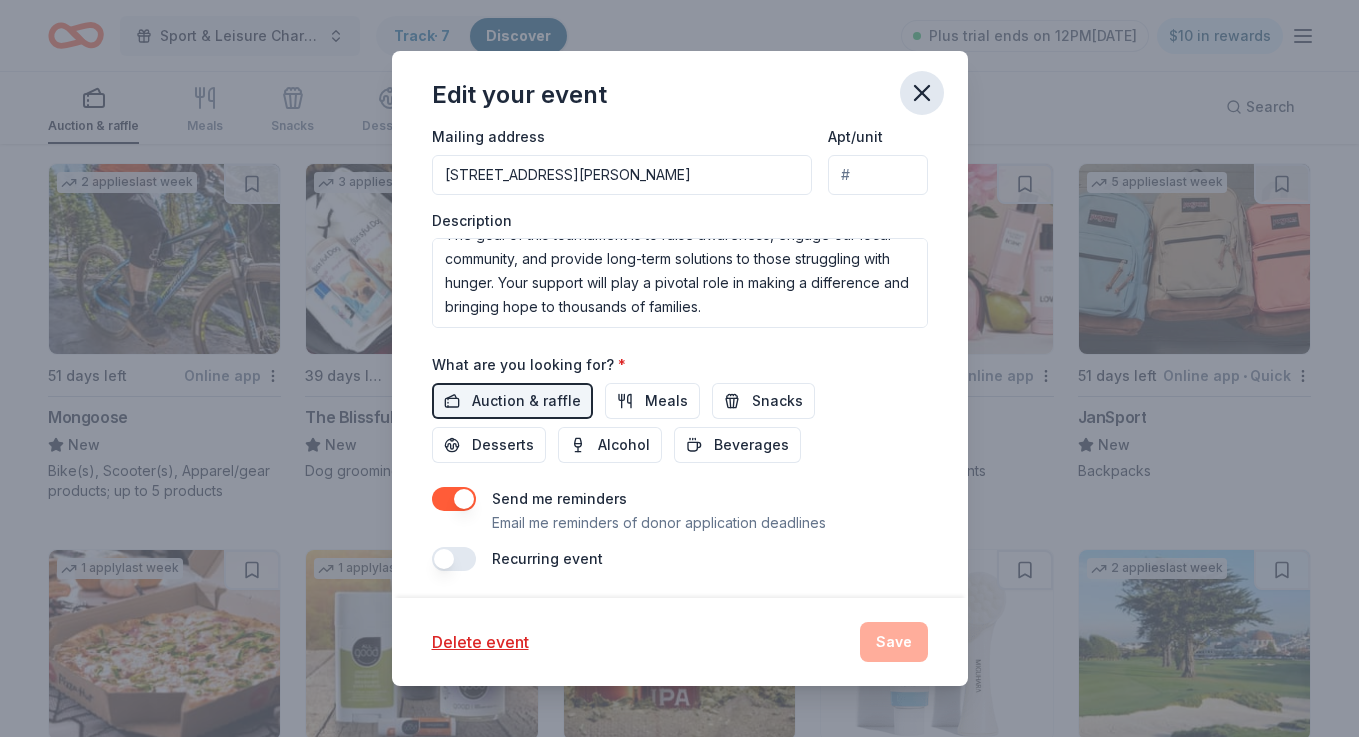 click 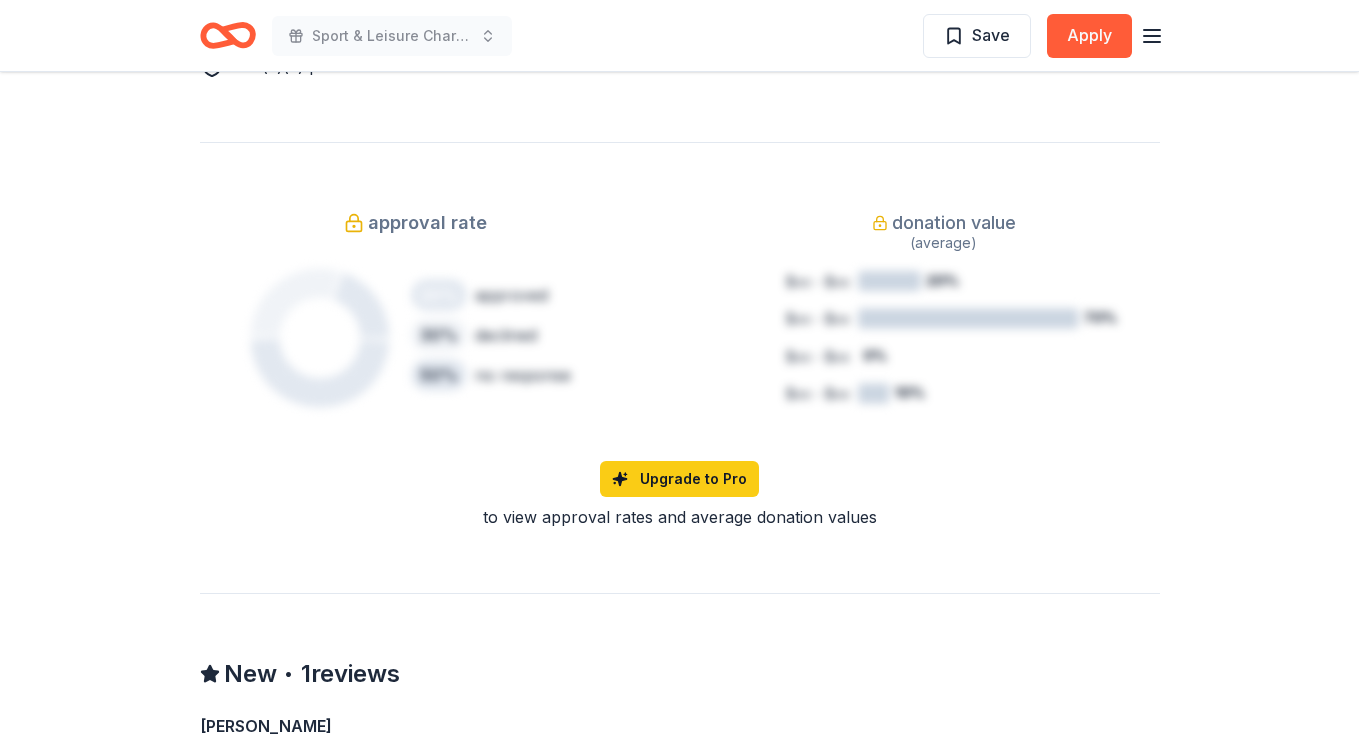 scroll, scrollTop: 1256, scrollLeft: 0, axis: vertical 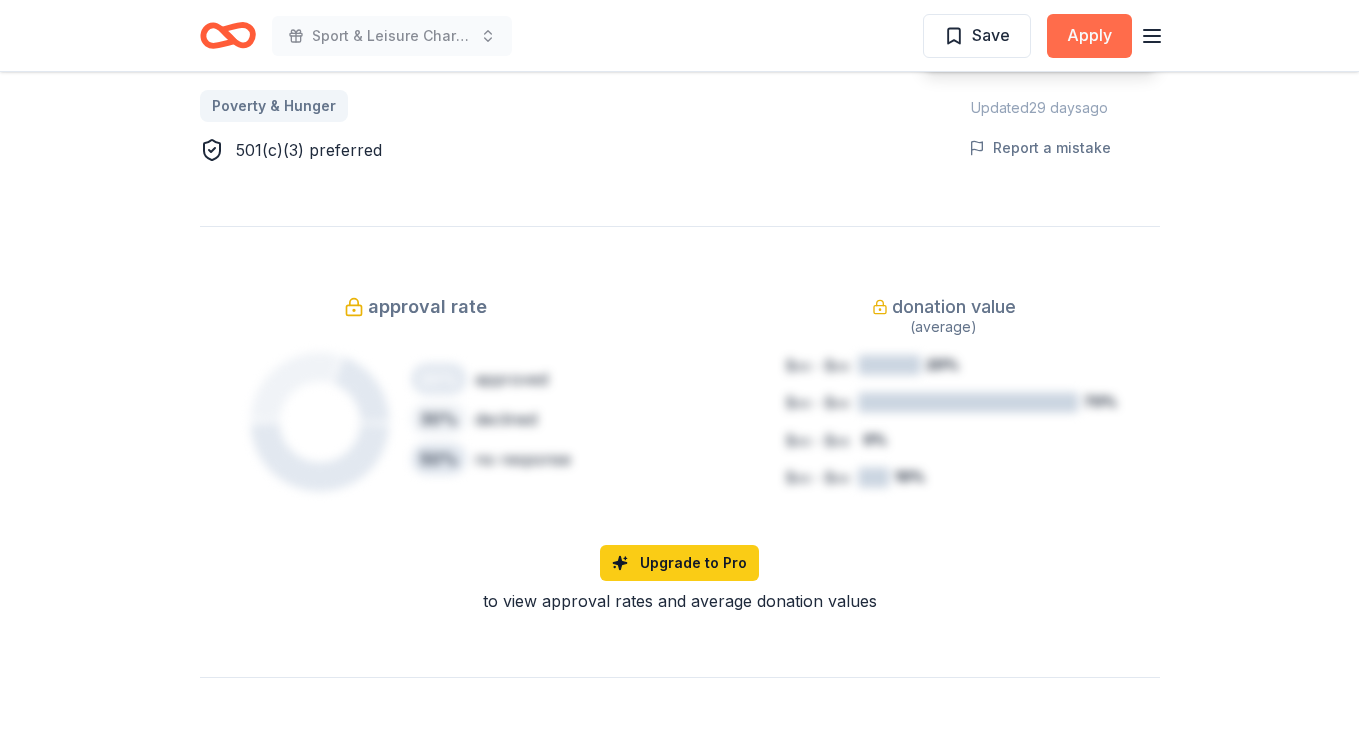 click on "Apply" at bounding box center (1089, 36) 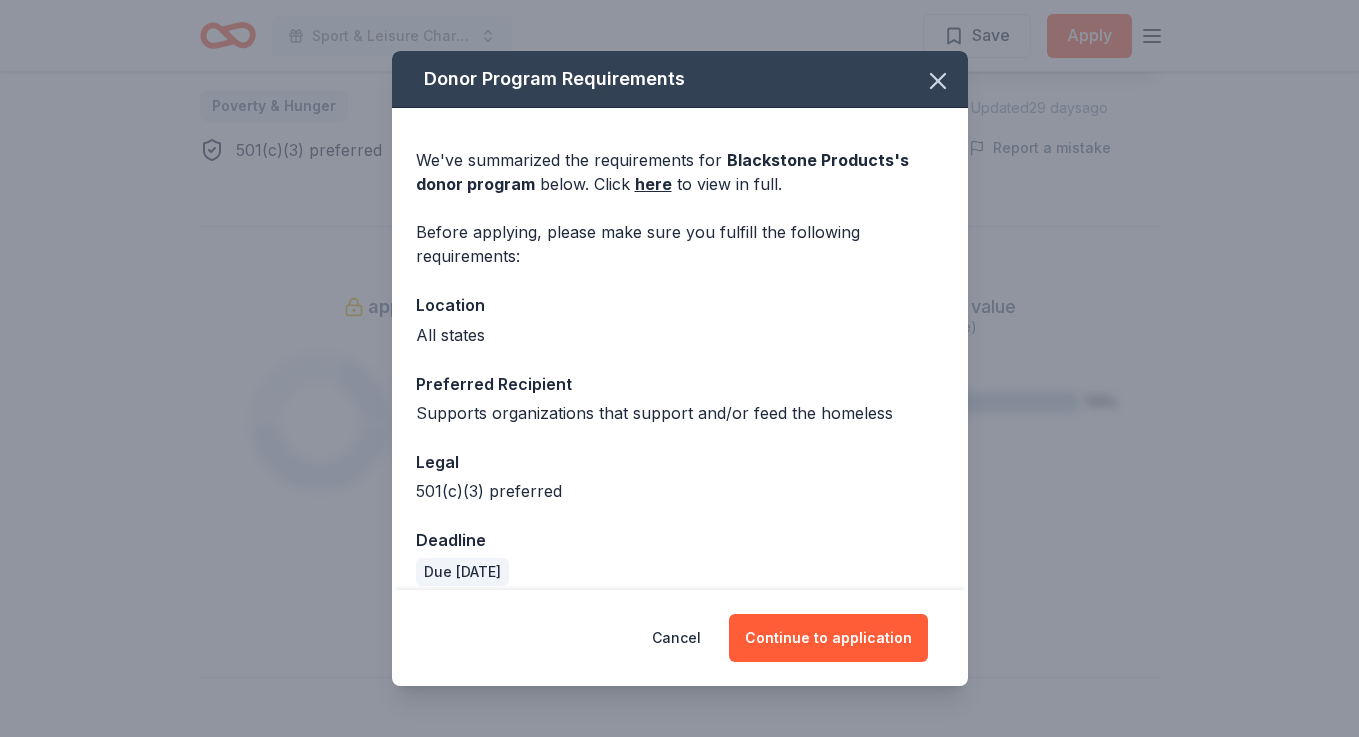 scroll, scrollTop: 20, scrollLeft: 0, axis: vertical 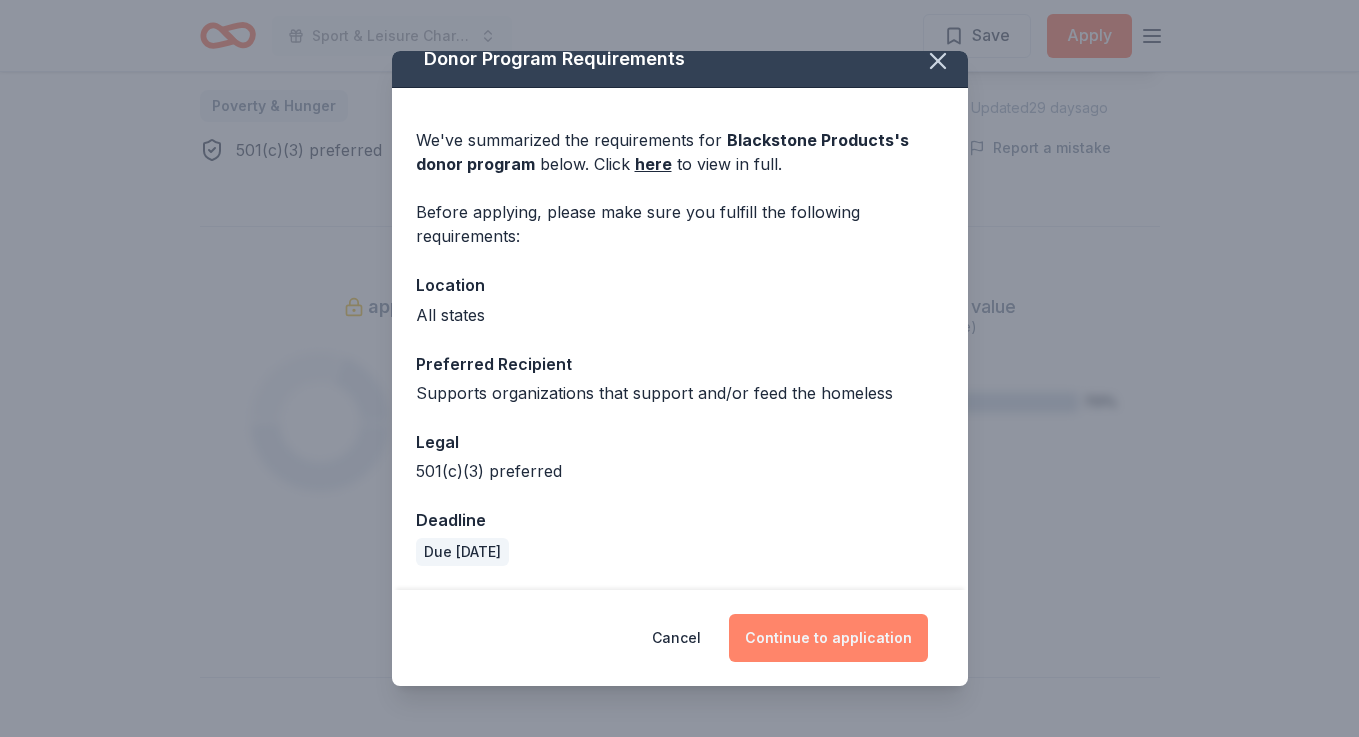 click on "Continue to application" at bounding box center [828, 638] 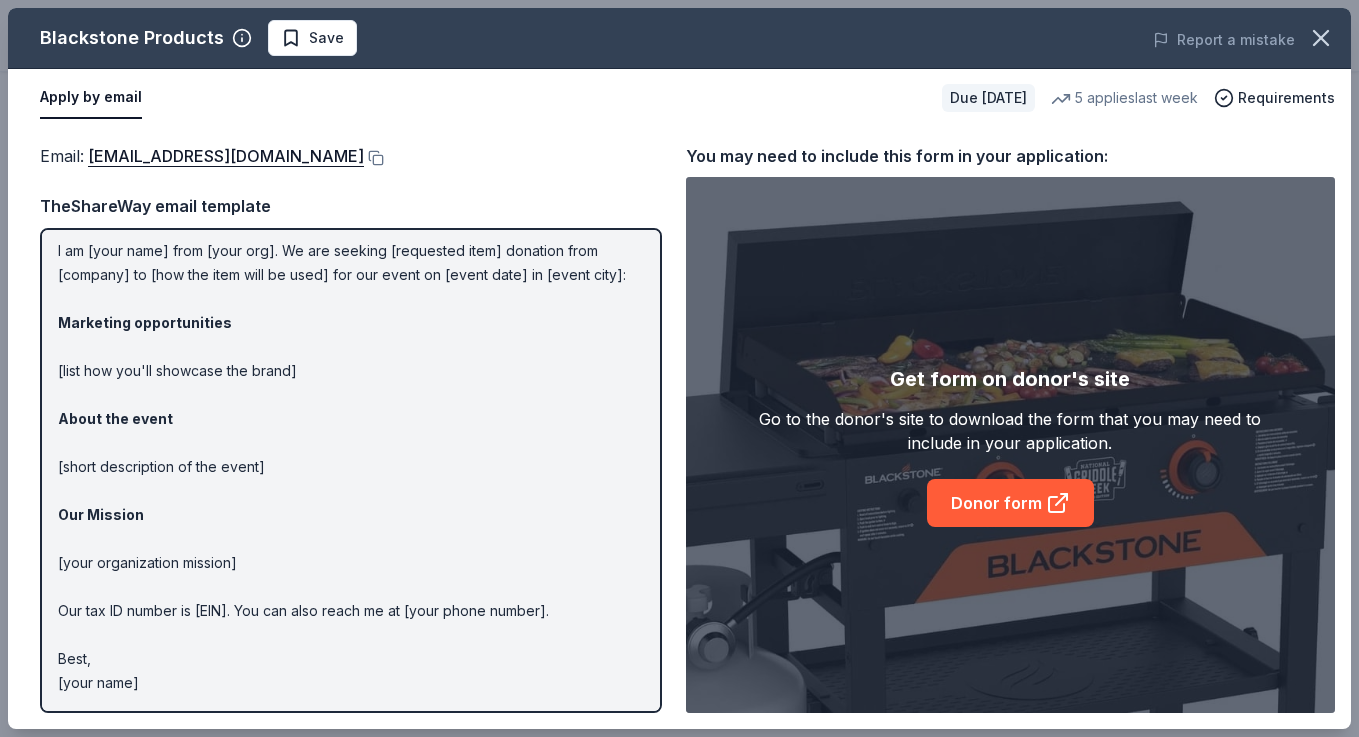 scroll, scrollTop: 79, scrollLeft: 0, axis: vertical 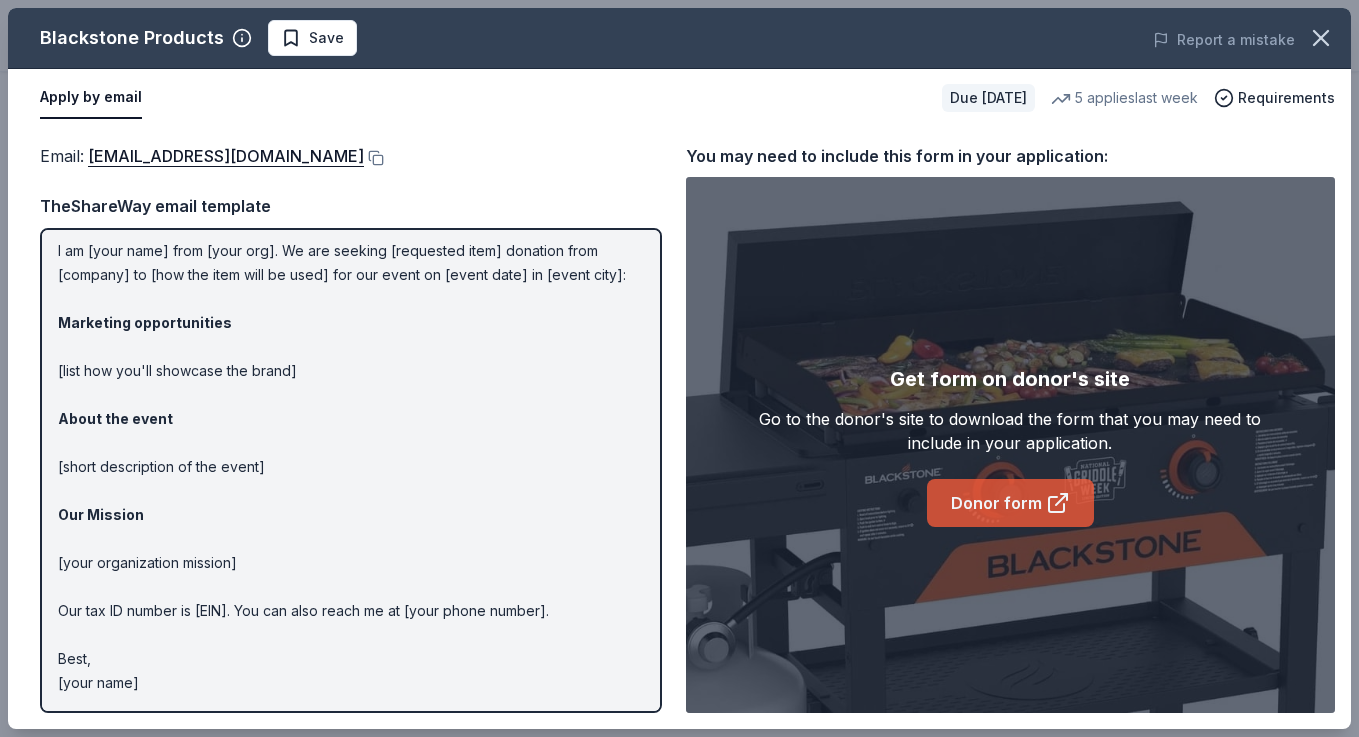 click on "Donor form" at bounding box center [1010, 503] 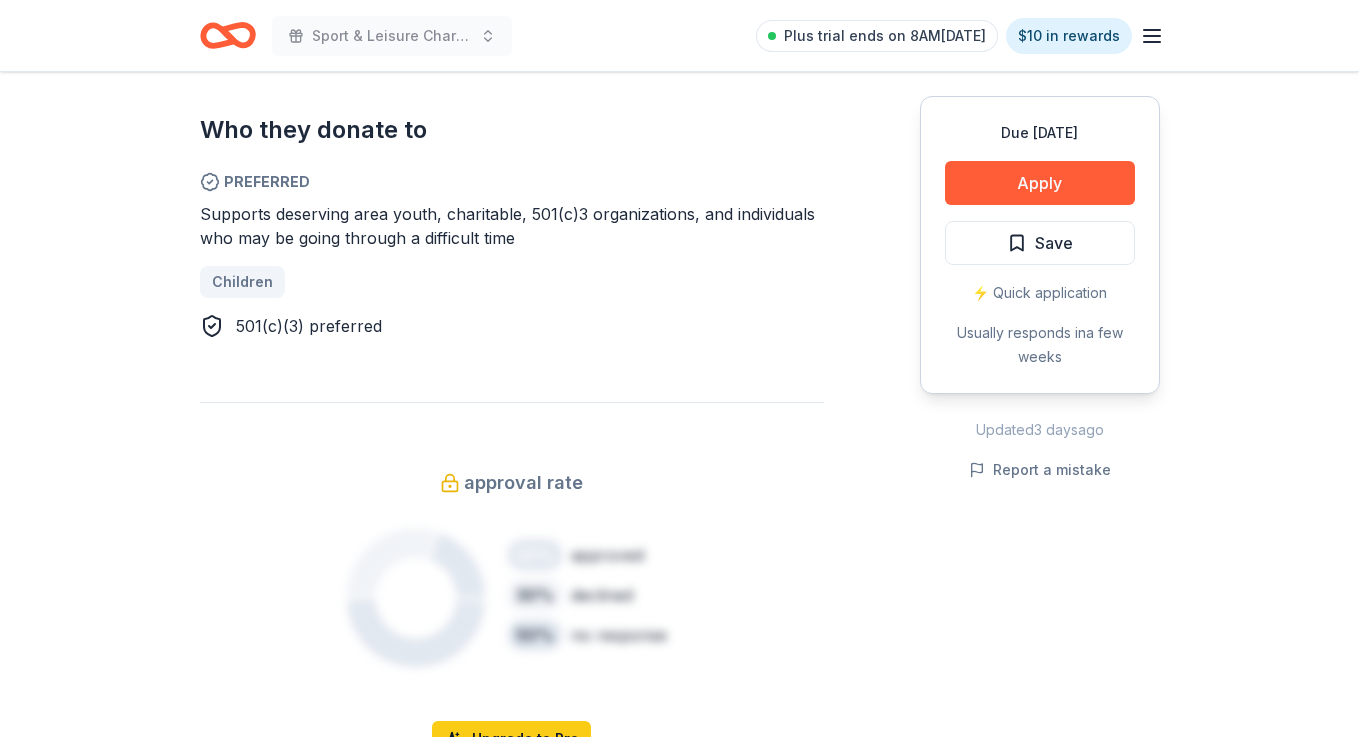 scroll, scrollTop: 1033, scrollLeft: 0, axis: vertical 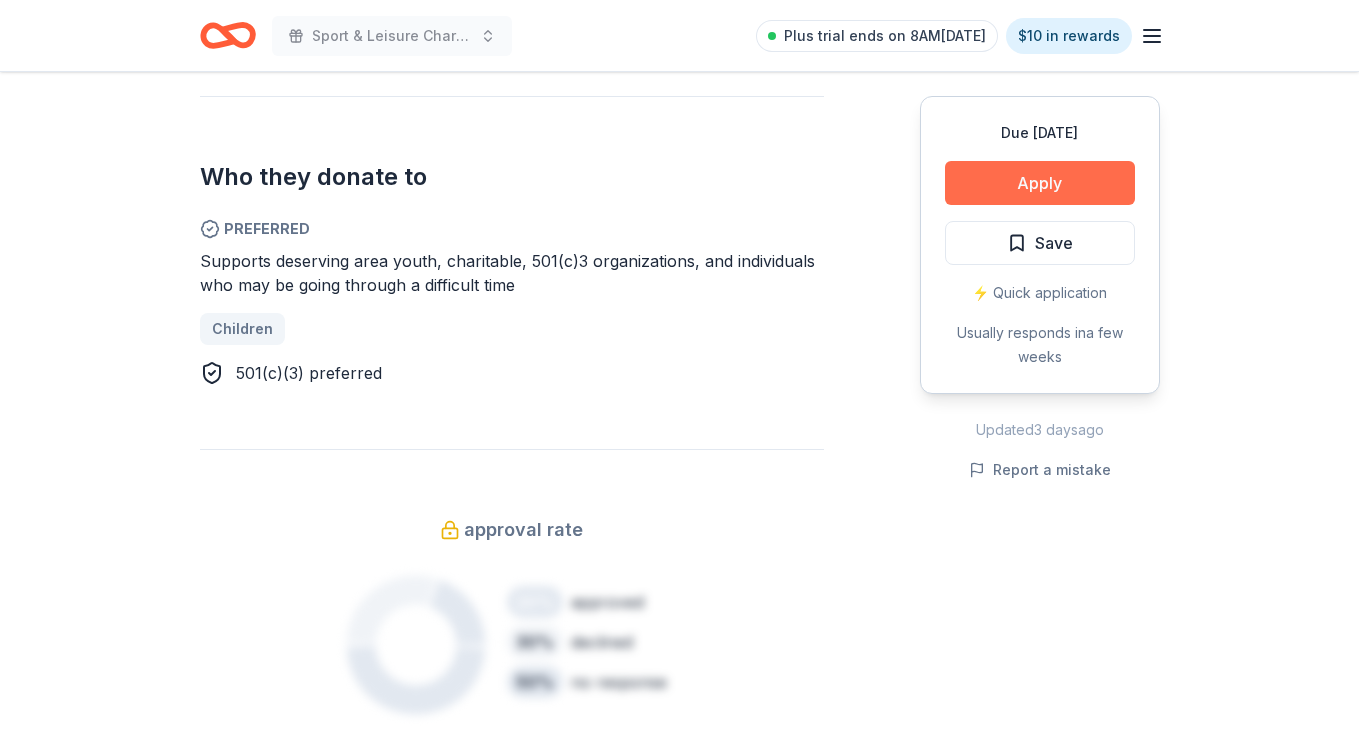 click on "Apply" at bounding box center [1040, 183] 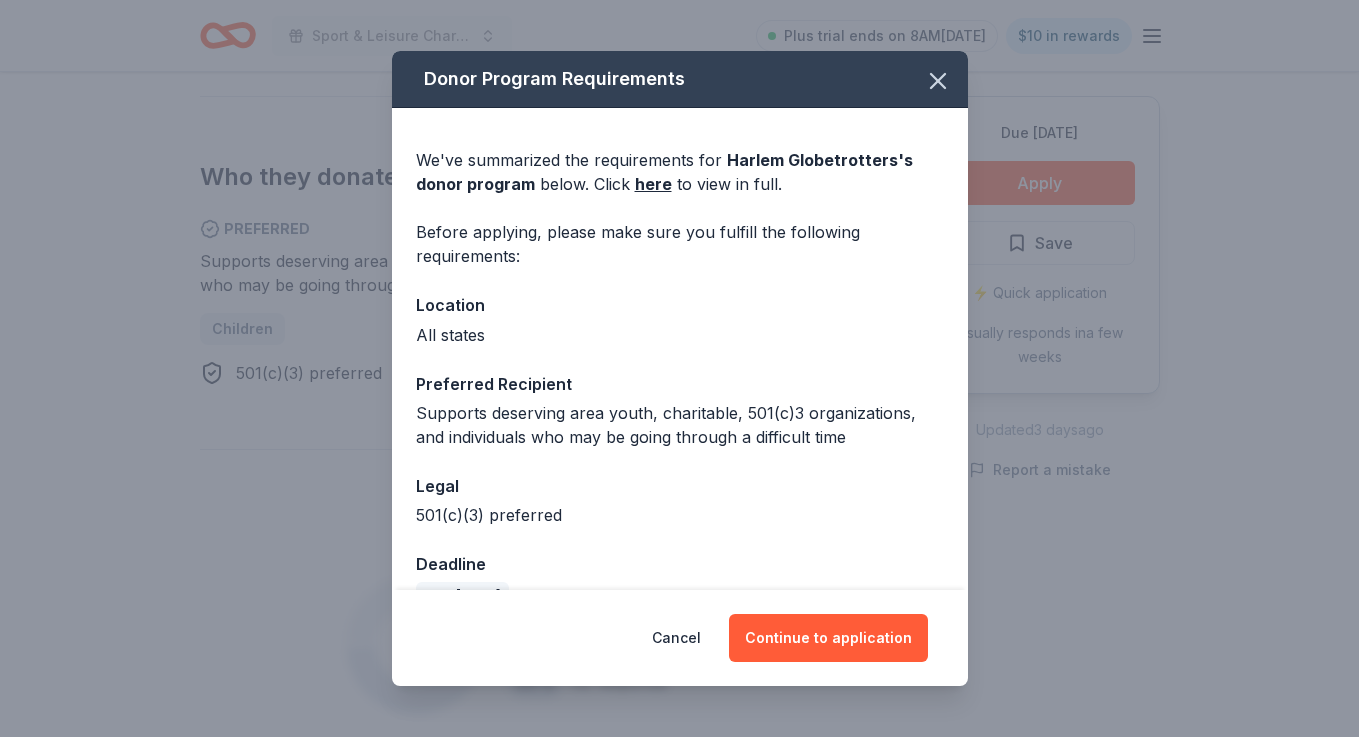 scroll, scrollTop: 44, scrollLeft: 0, axis: vertical 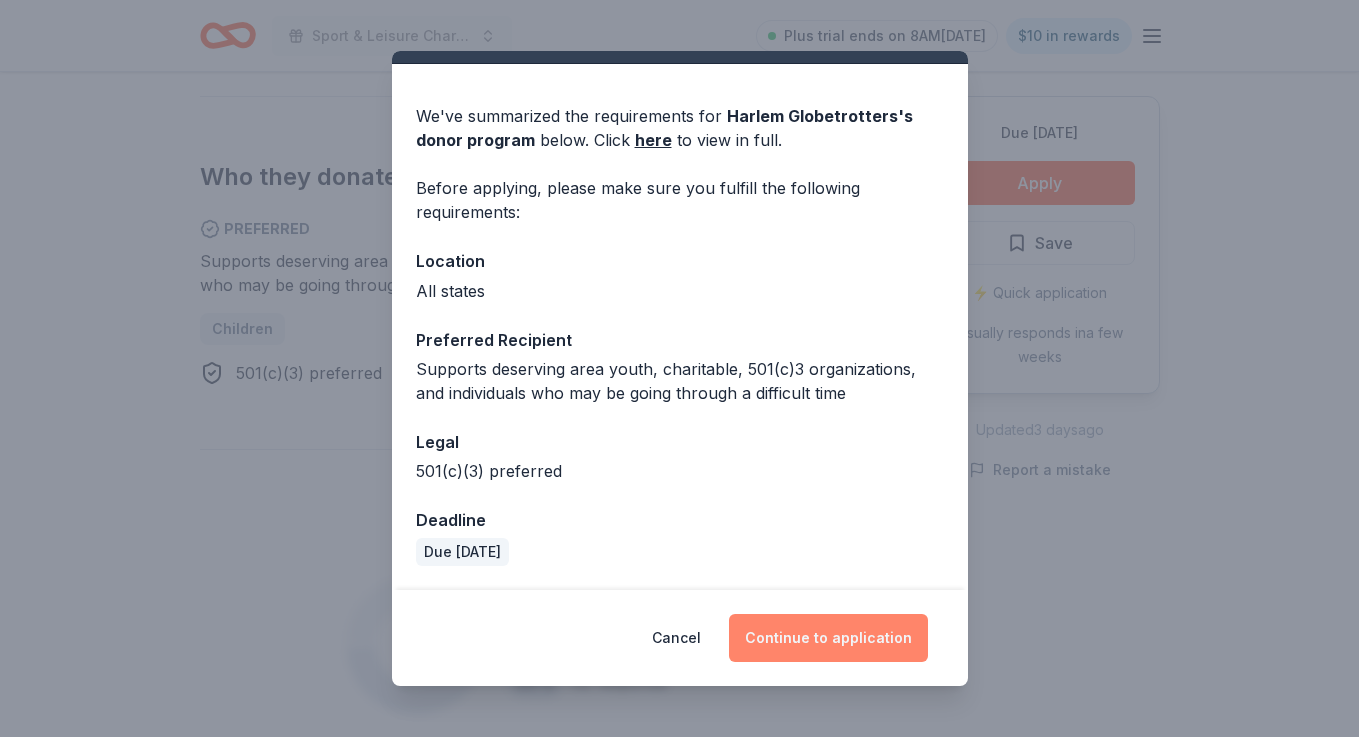 click on "Continue to application" at bounding box center (828, 638) 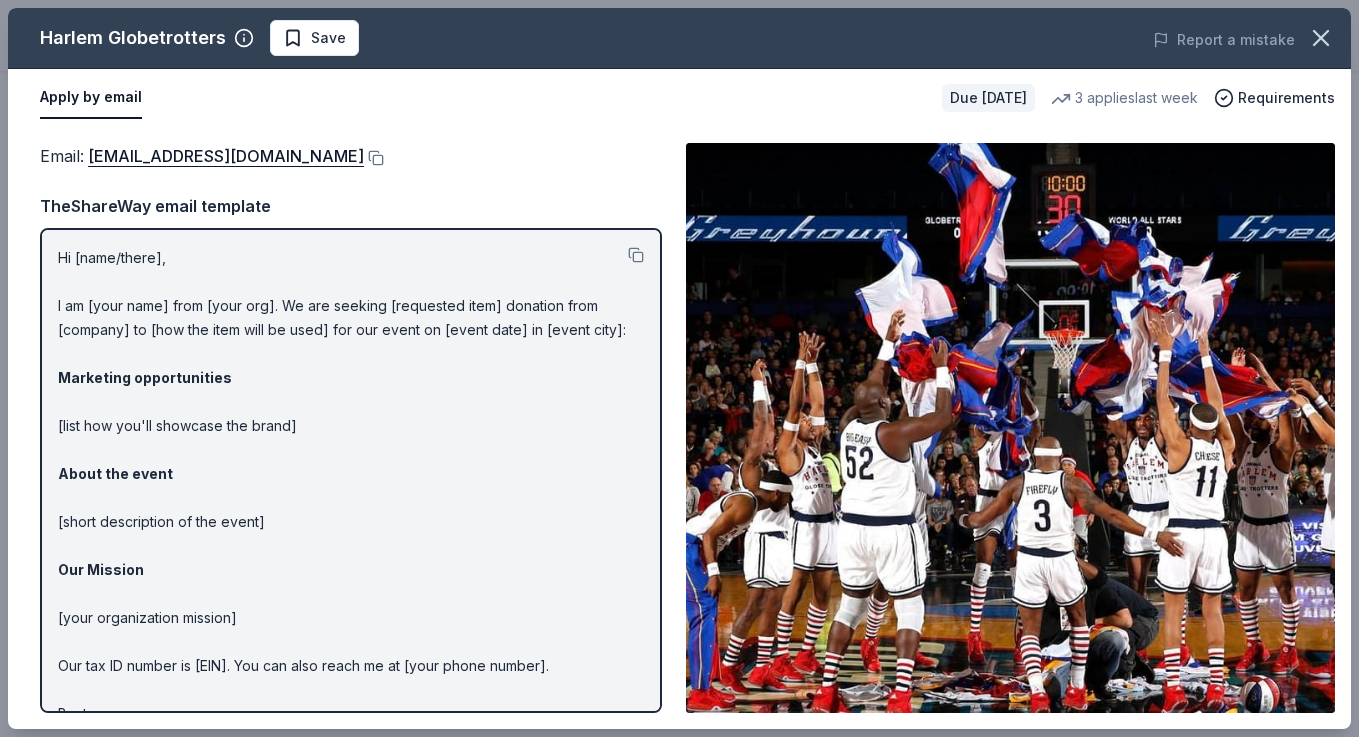 scroll, scrollTop: 79, scrollLeft: 0, axis: vertical 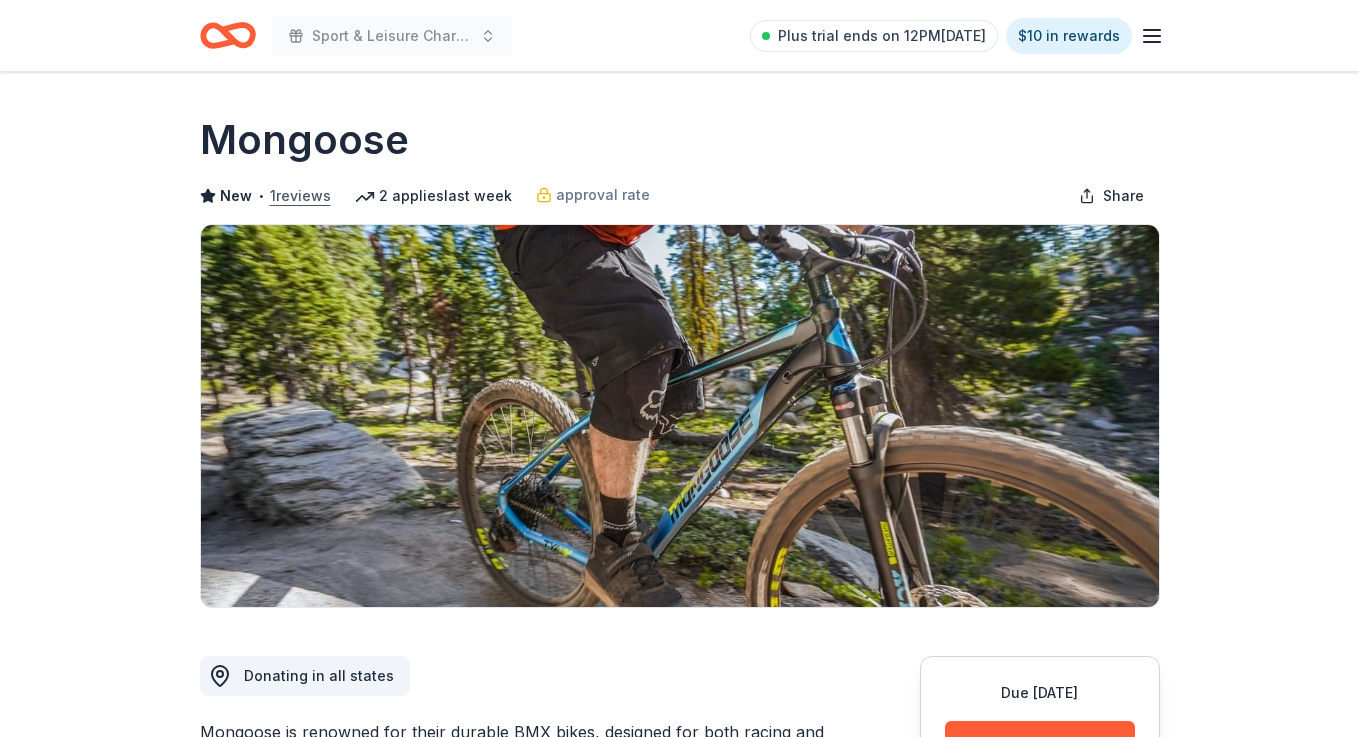 click on "1  reviews" at bounding box center (300, 196) 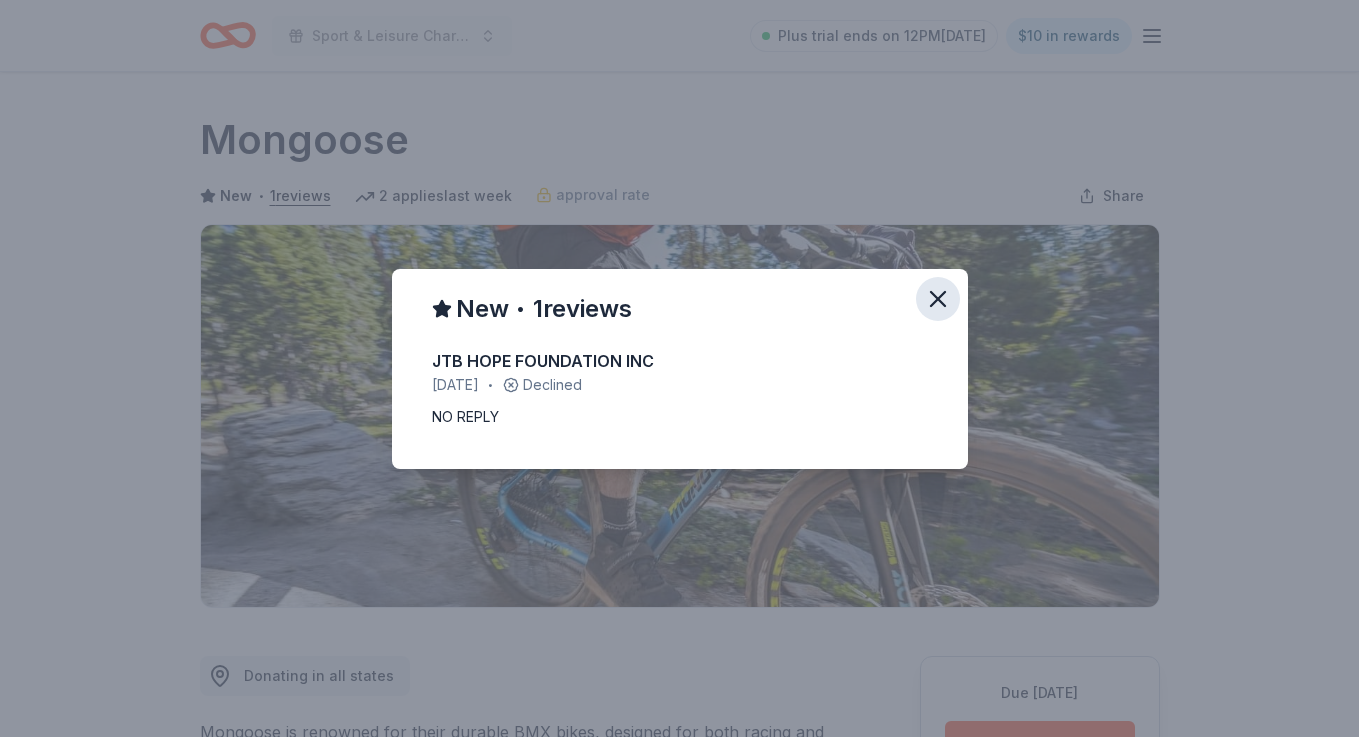 click 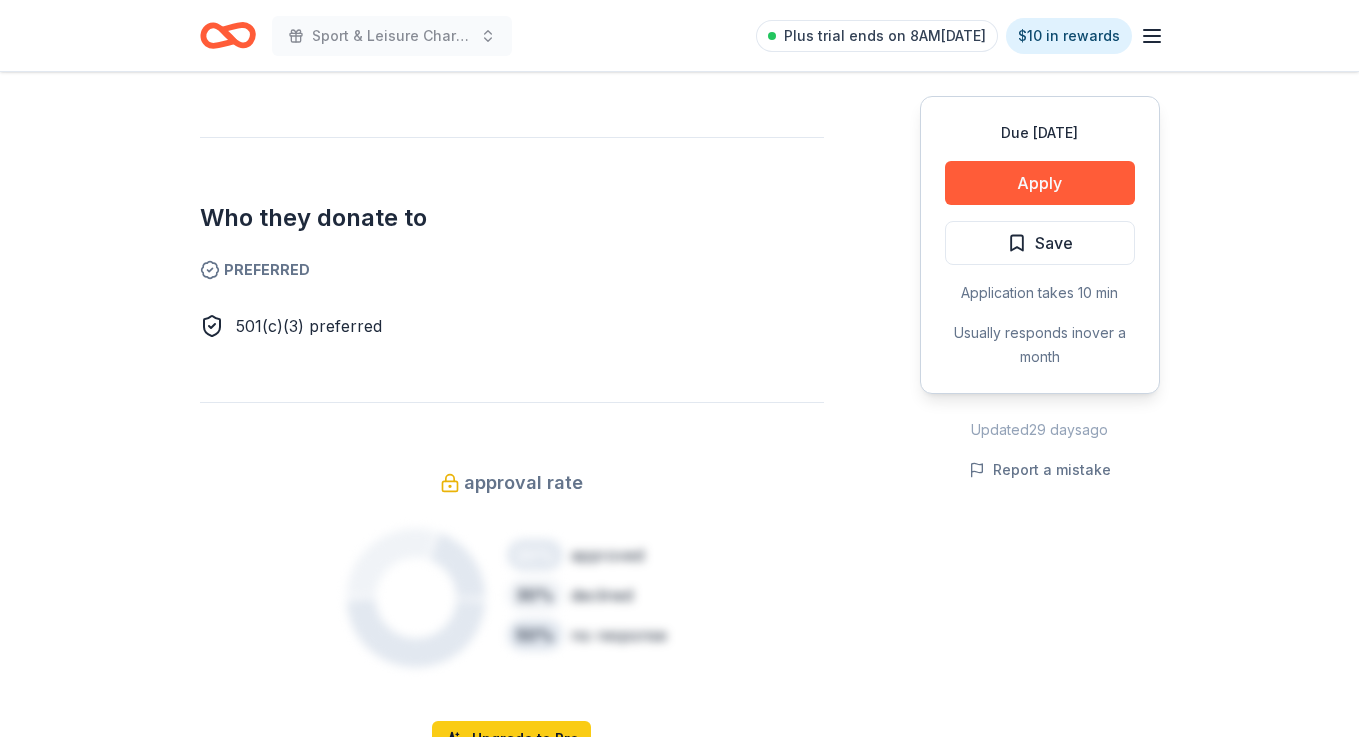 scroll, scrollTop: 1061, scrollLeft: 0, axis: vertical 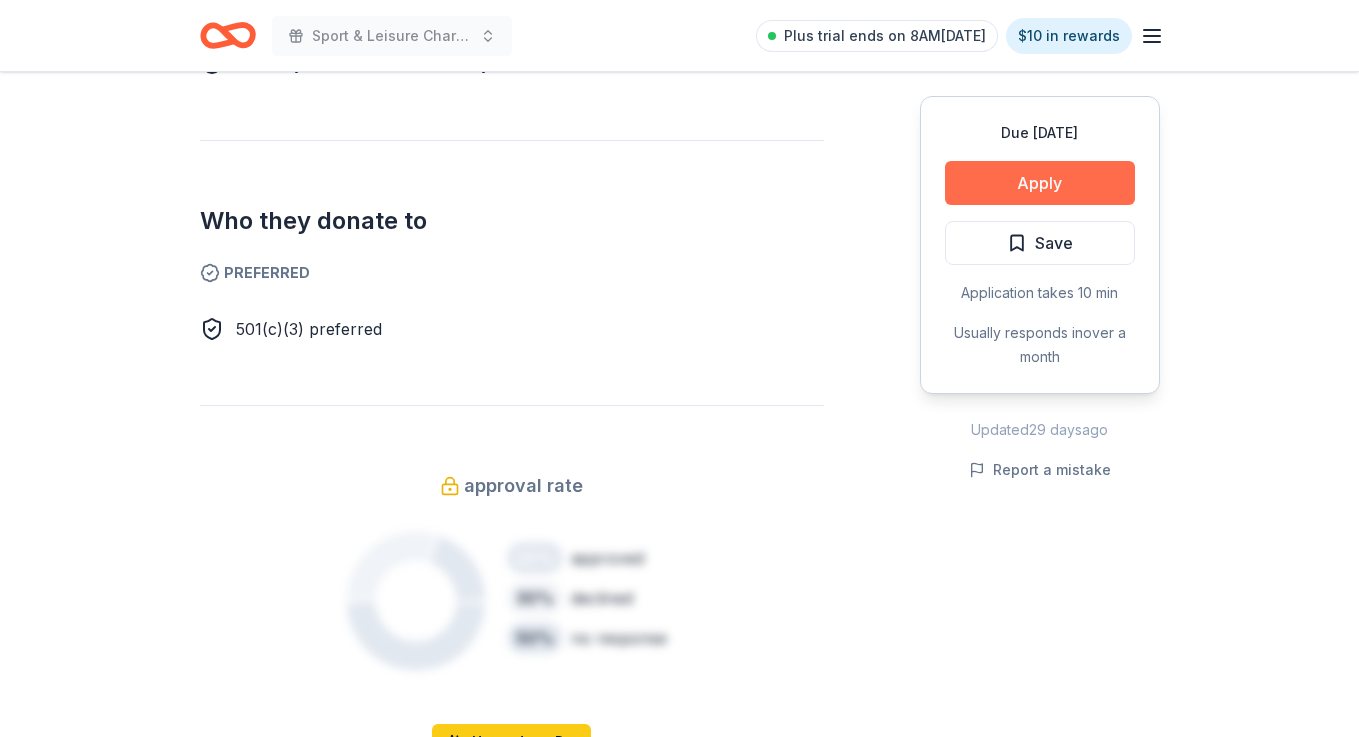 click on "Apply" at bounding box center [1040, 183] 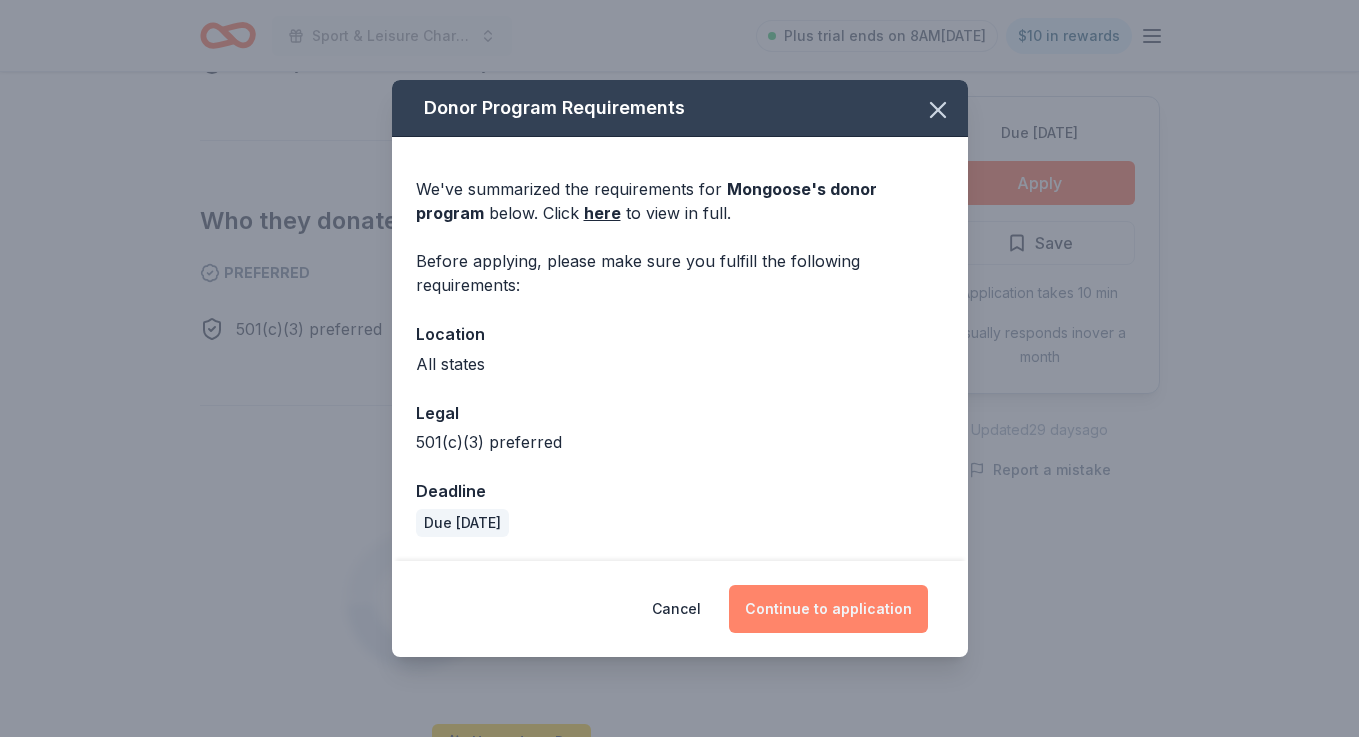 click on "Continue to application" at bounding box center [828, 609] 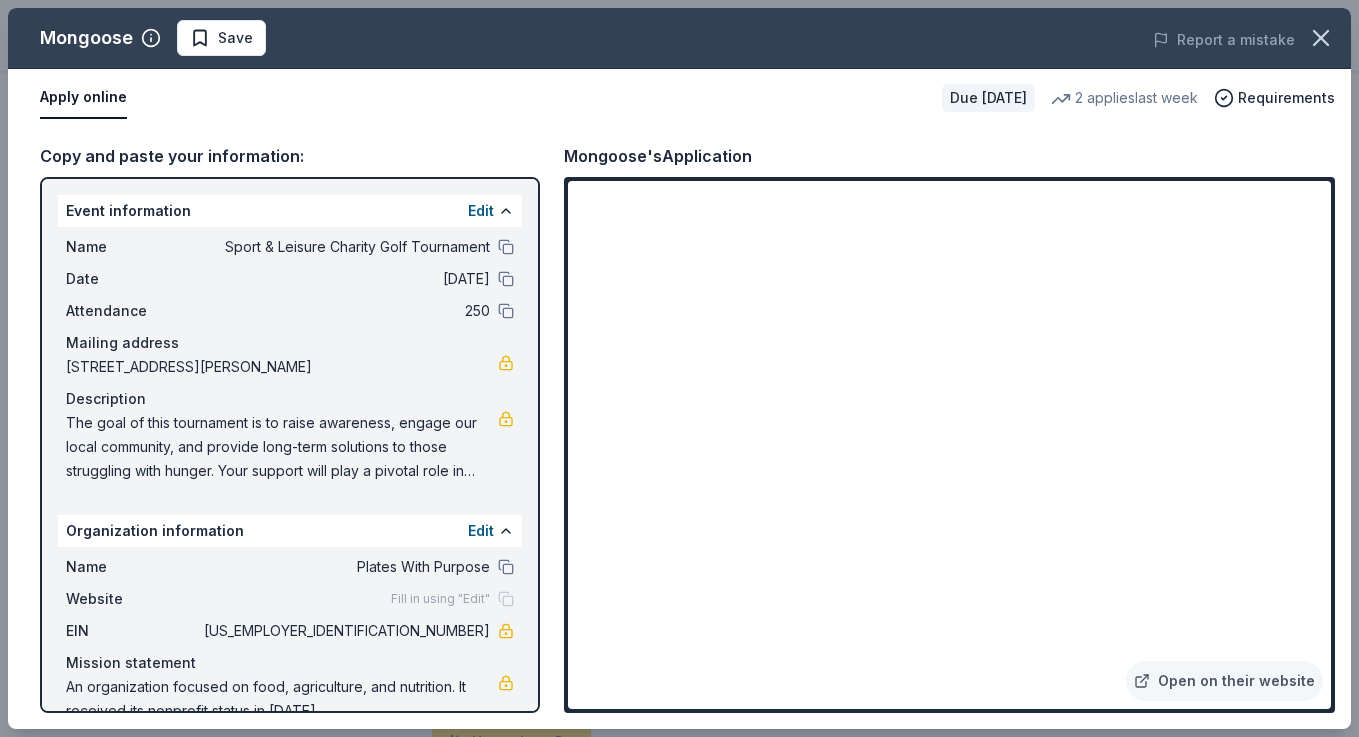 click on "The goal of this tournament is to raise awareness, engage our local community, and provide long-term solutions to those struggling with hunger. Your support will play a pivotal role in making a difference and bringing hope to thousands of families." at bounding box center [282, 447] 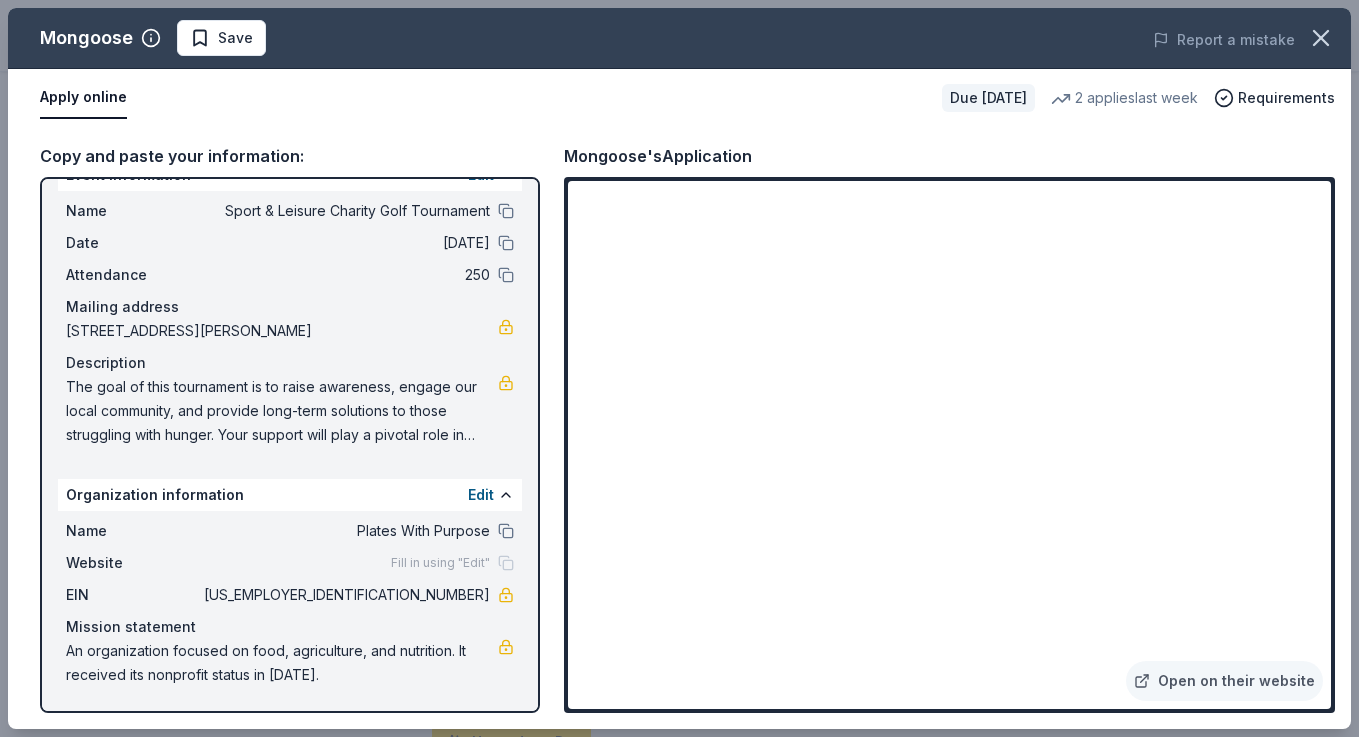scroll, scrollTop: 0, scrollLeft: 0, axis: both 